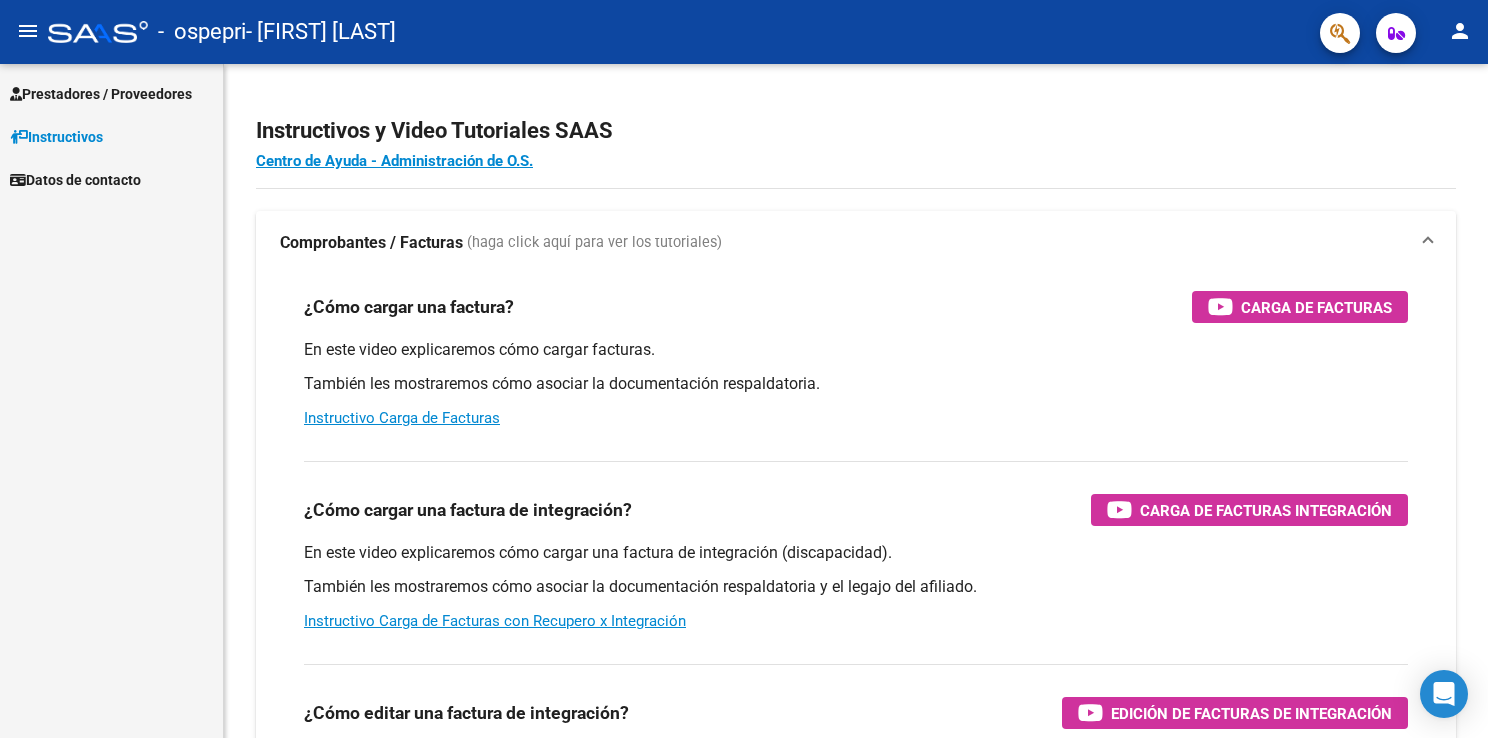 scroll, scrollTop: 0, scrollLeft: 0, axis: both 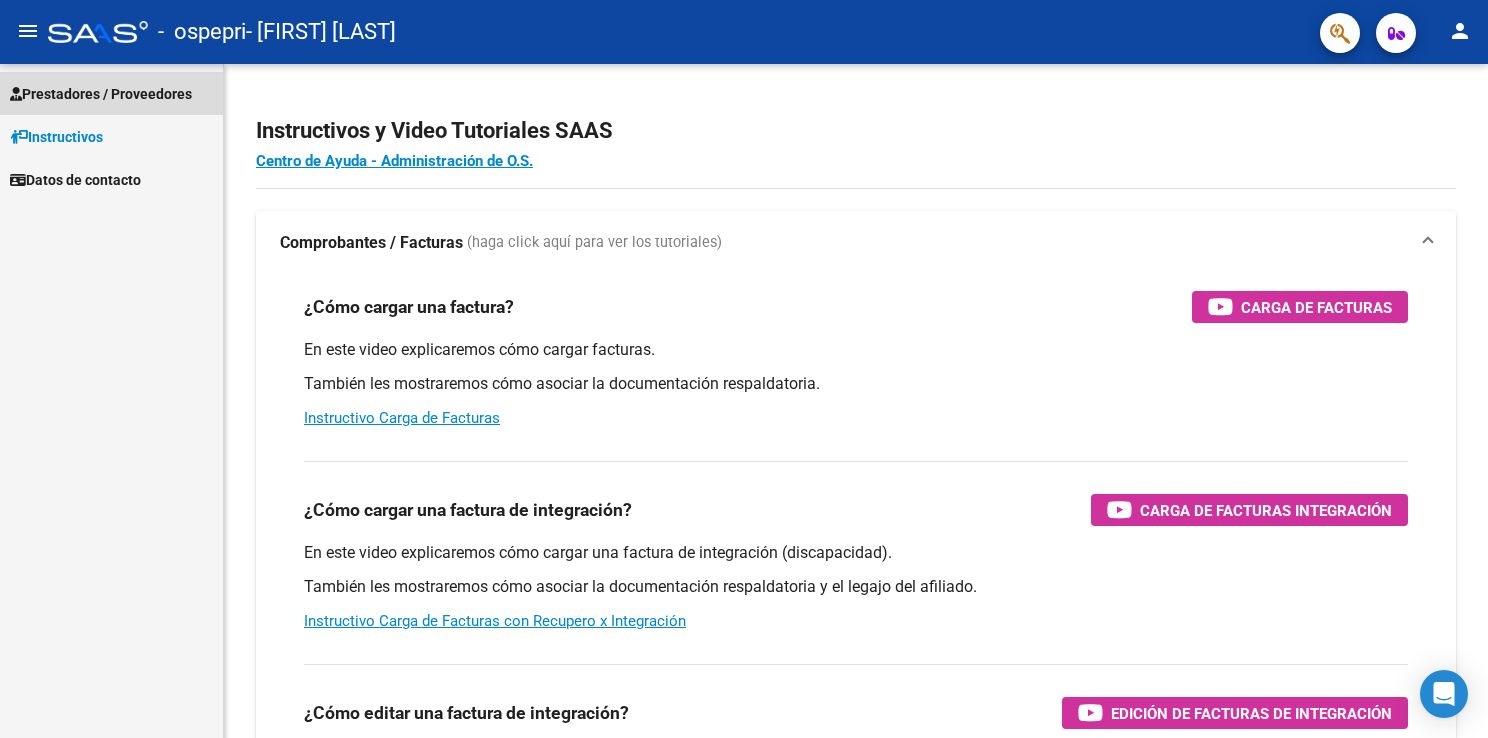 click on "Prestadores / Proveedores" at bounding box center [101, 94] 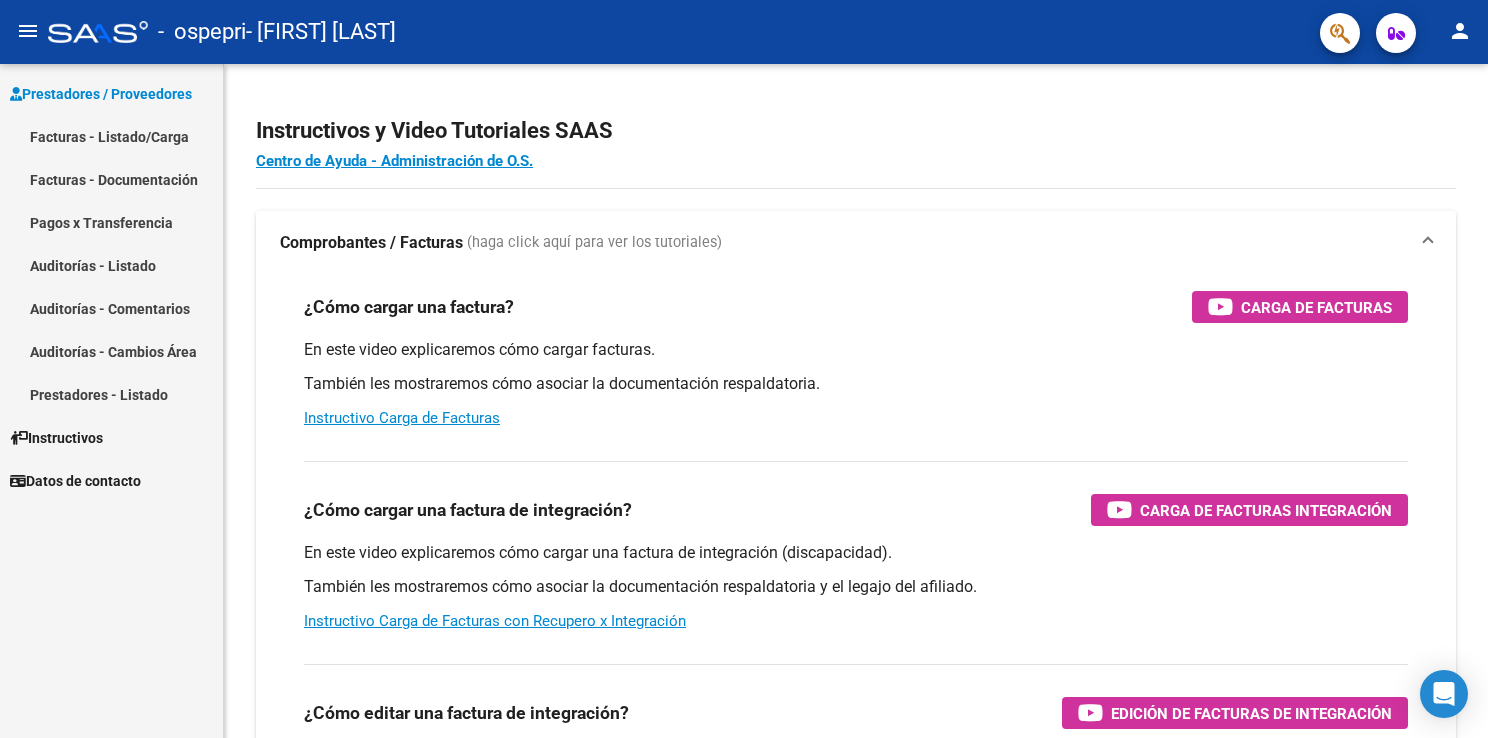 click on "Facturas - Listado/Carga" at bounding box center (111, 136) 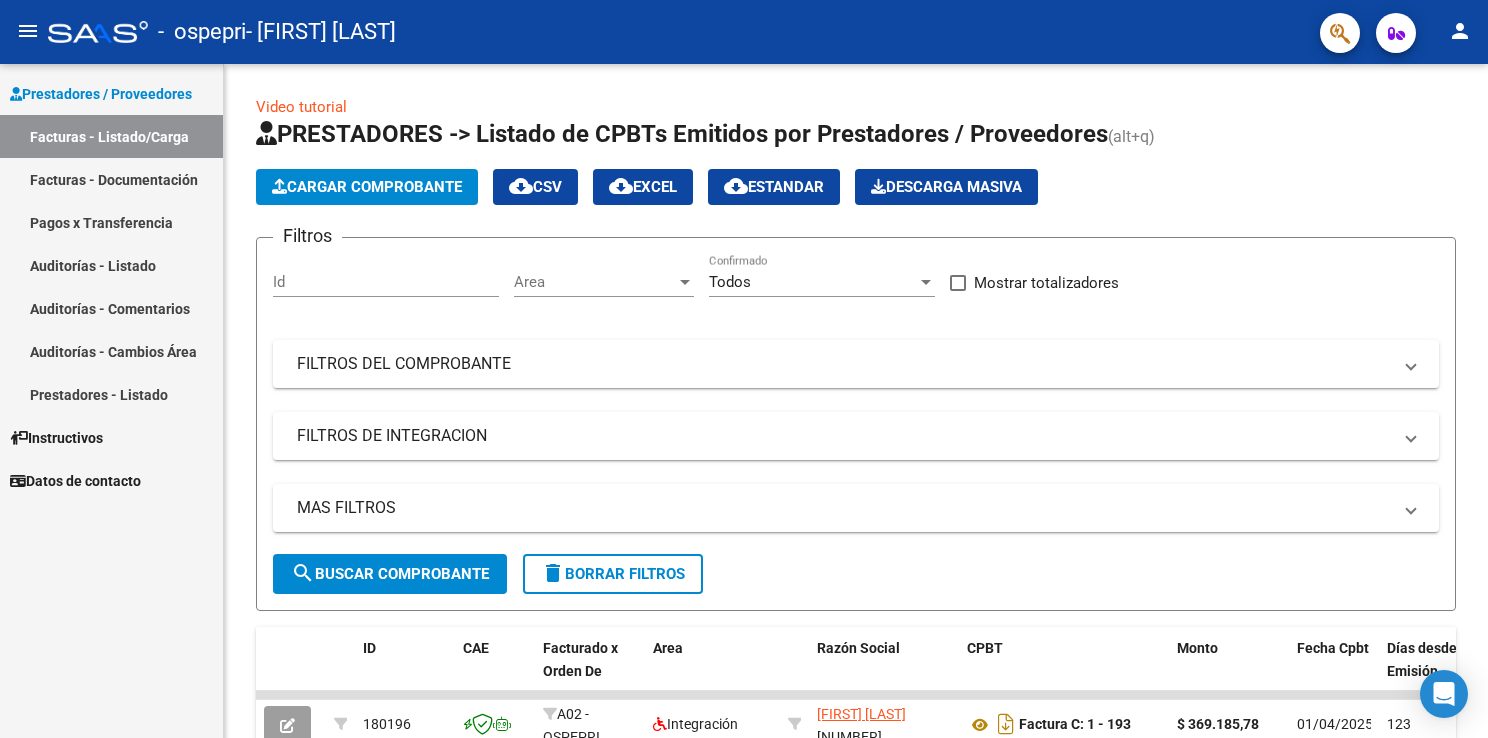 click on "Prestadores / Proveedores" at bounding box center (101, 94) 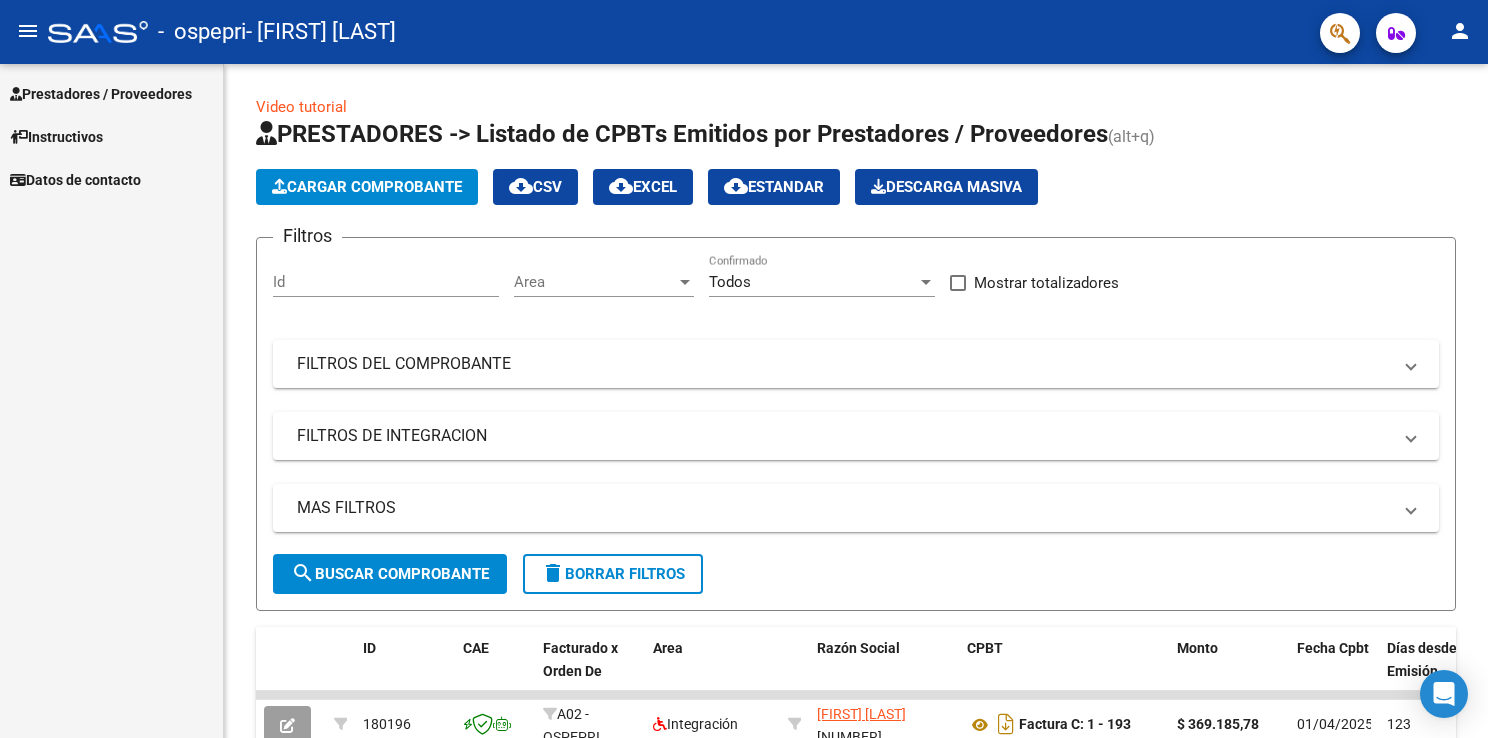click on "Datos de contacto" at bounding box center (75, 180) 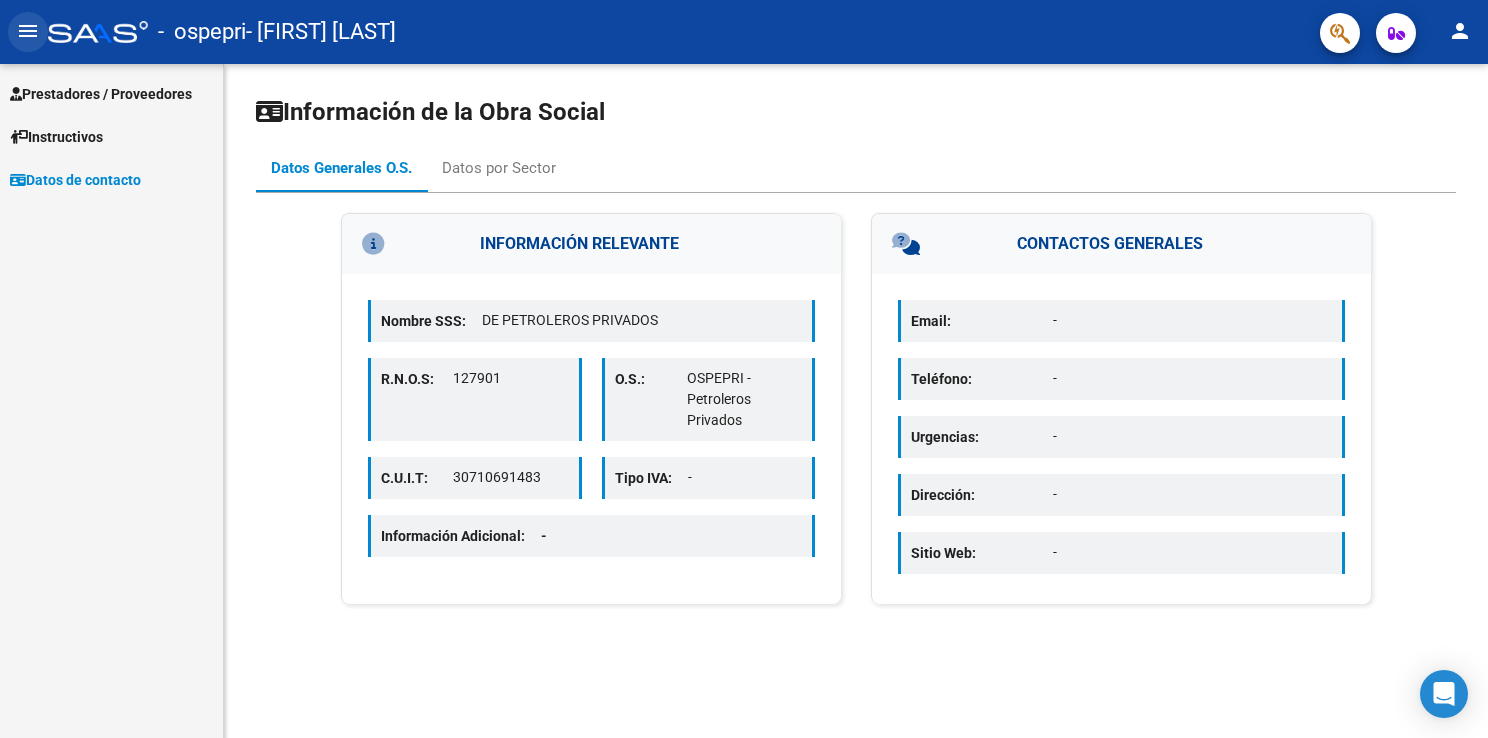 click on "menu" 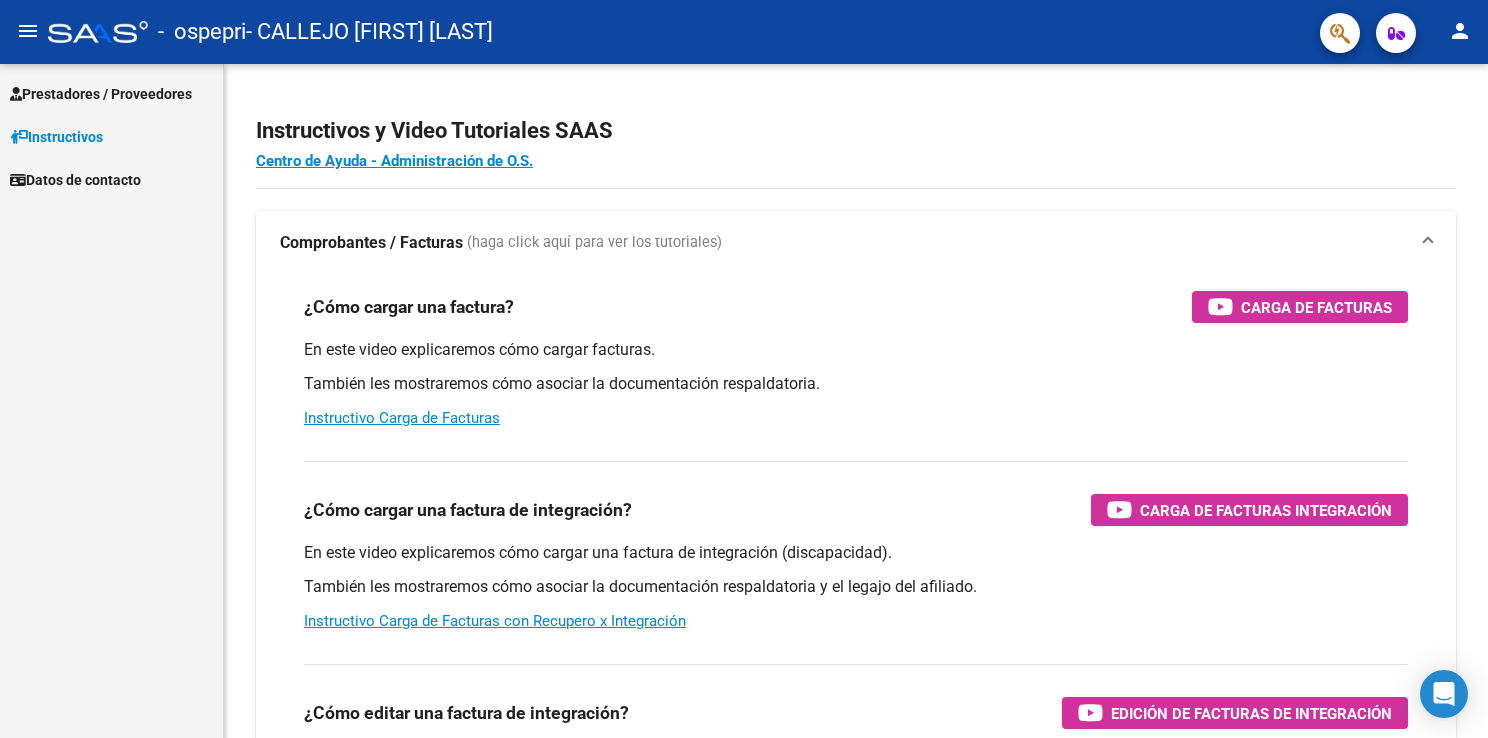 scroll, scrollTop: 0, scrollLeft: 0, axis: both 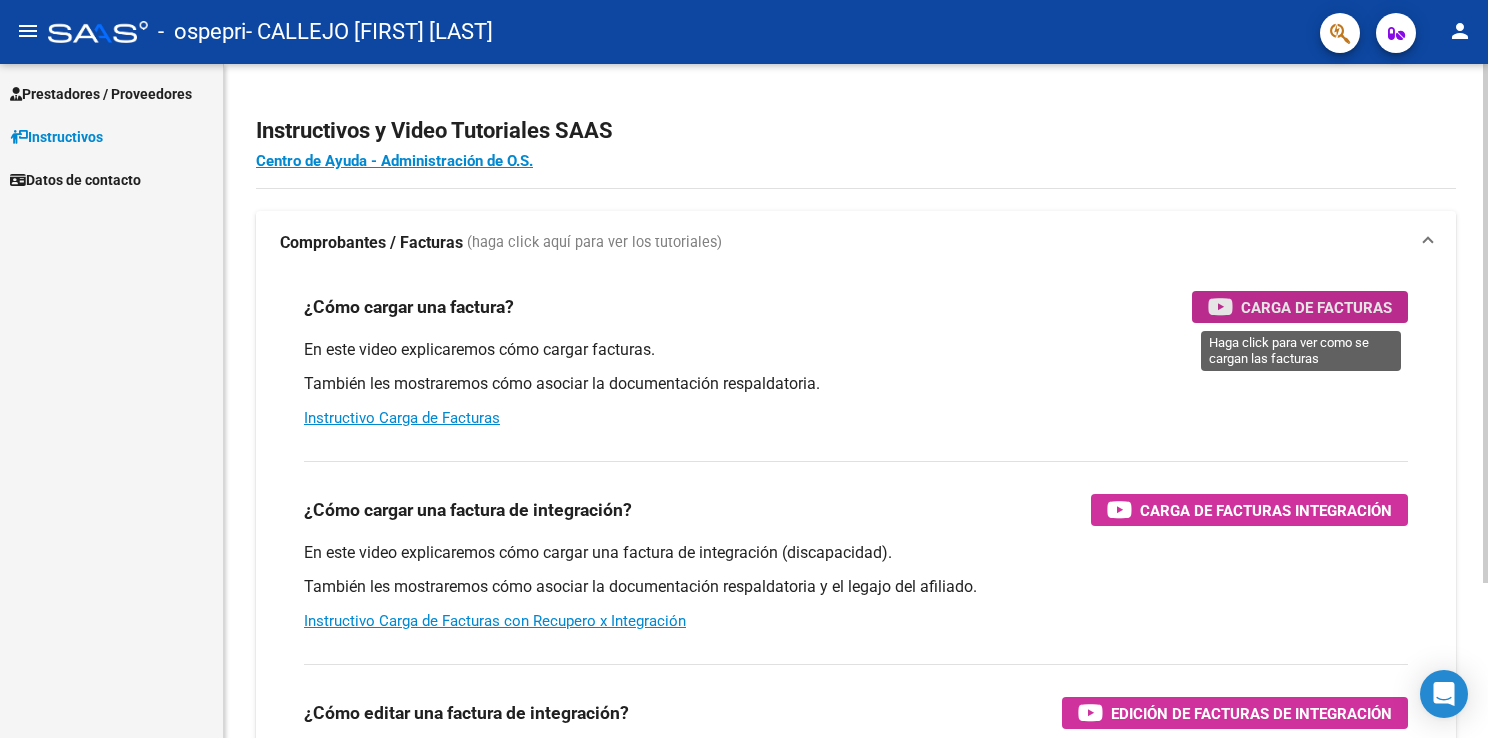 click on "Carga de Facturas" at bounding box center [1316, 307] 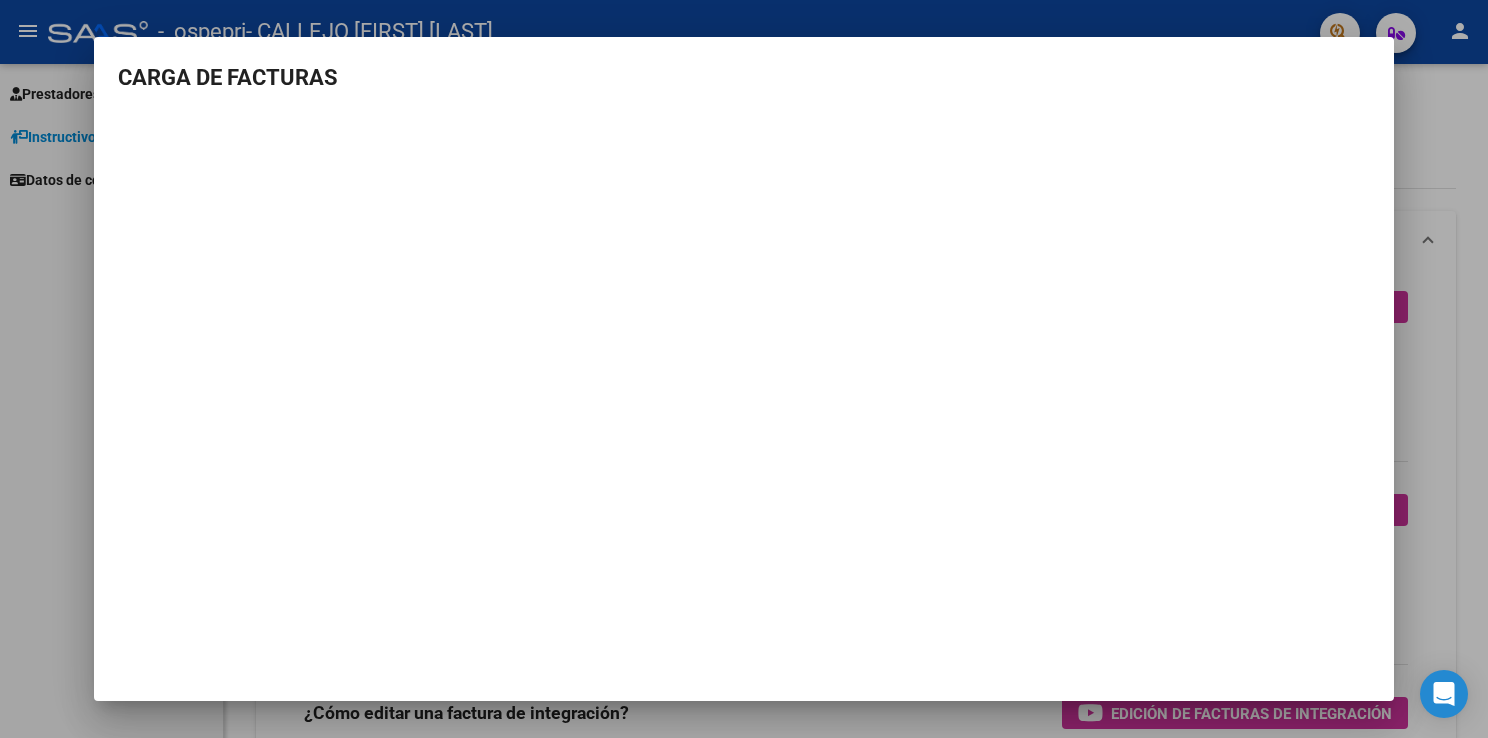 click on "CARGA DE FACTURAS" at bounding box center (744, 77) 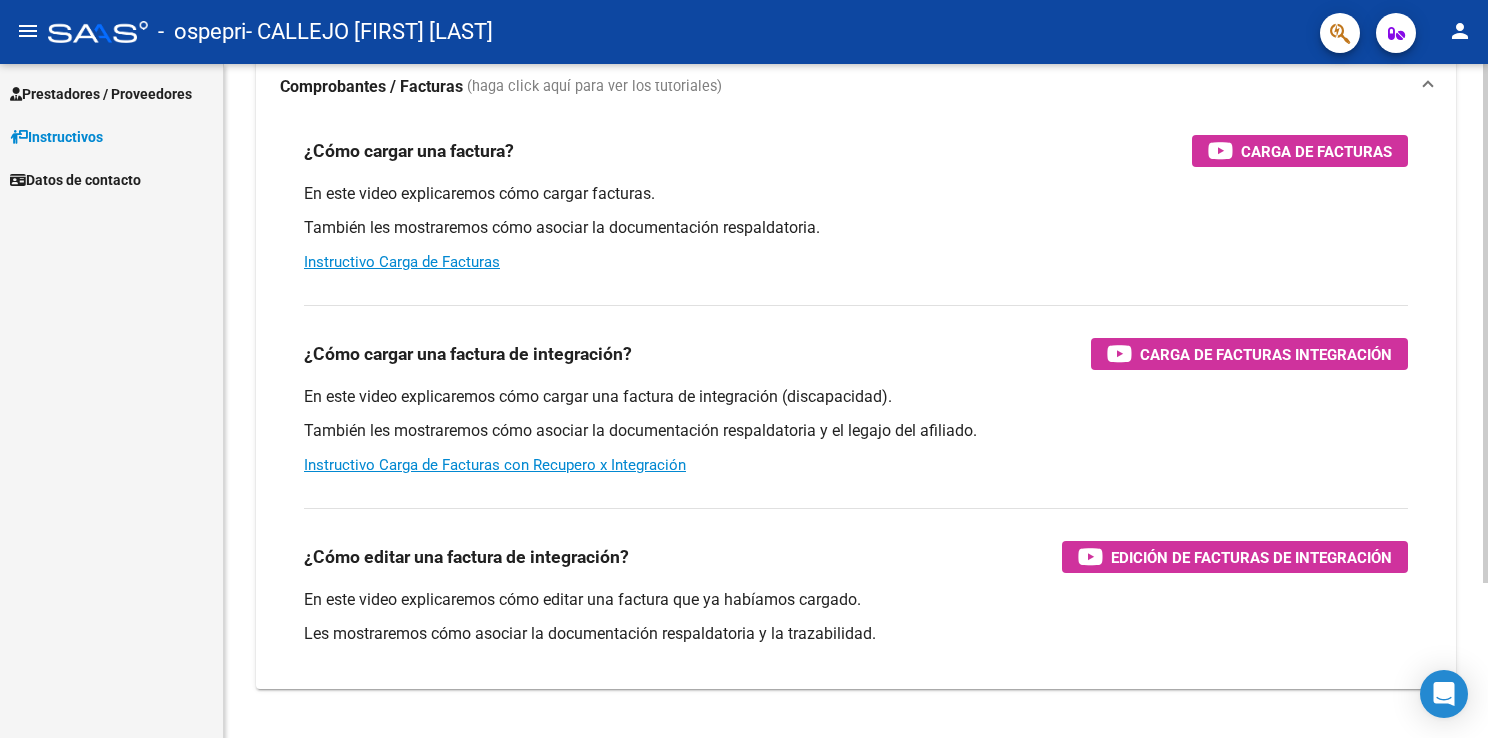 scroll, scrollTop: 200, scrollLeft: 0, axis: vertical 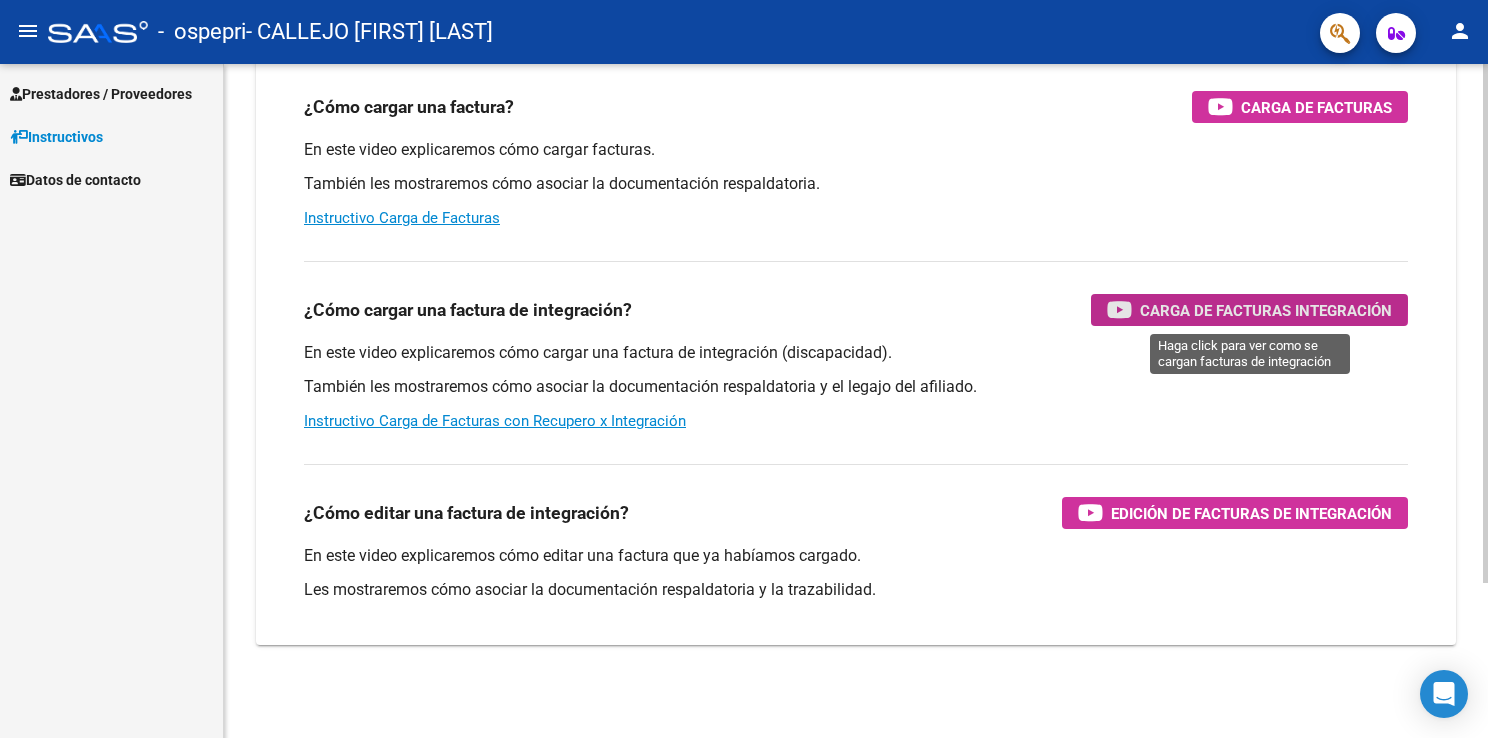 click on "Carga de Facturas Integración" at bounding box center [1266, 310] 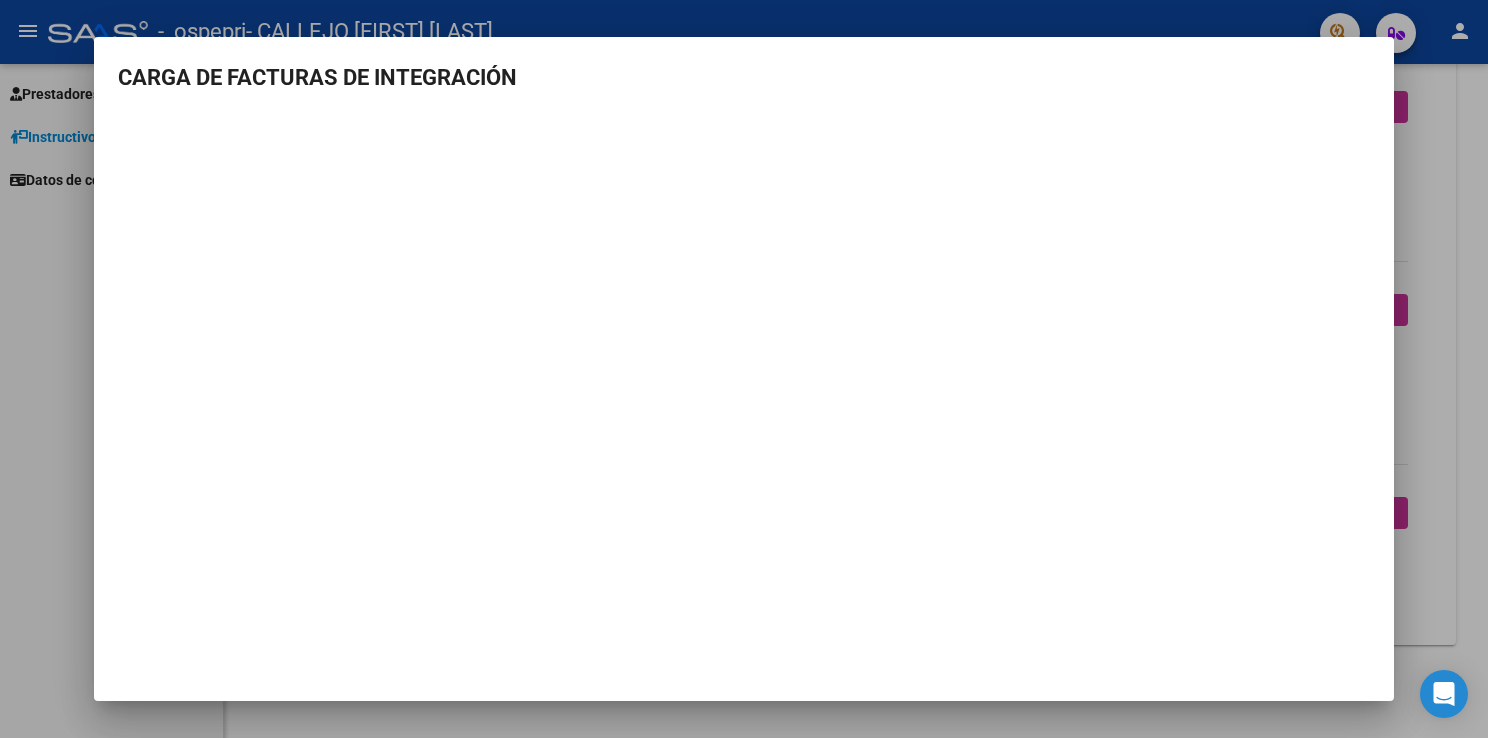 click on "CARGA DE FACTURAS DE INTEGRACIÓN" at bounding box center (744, 369) 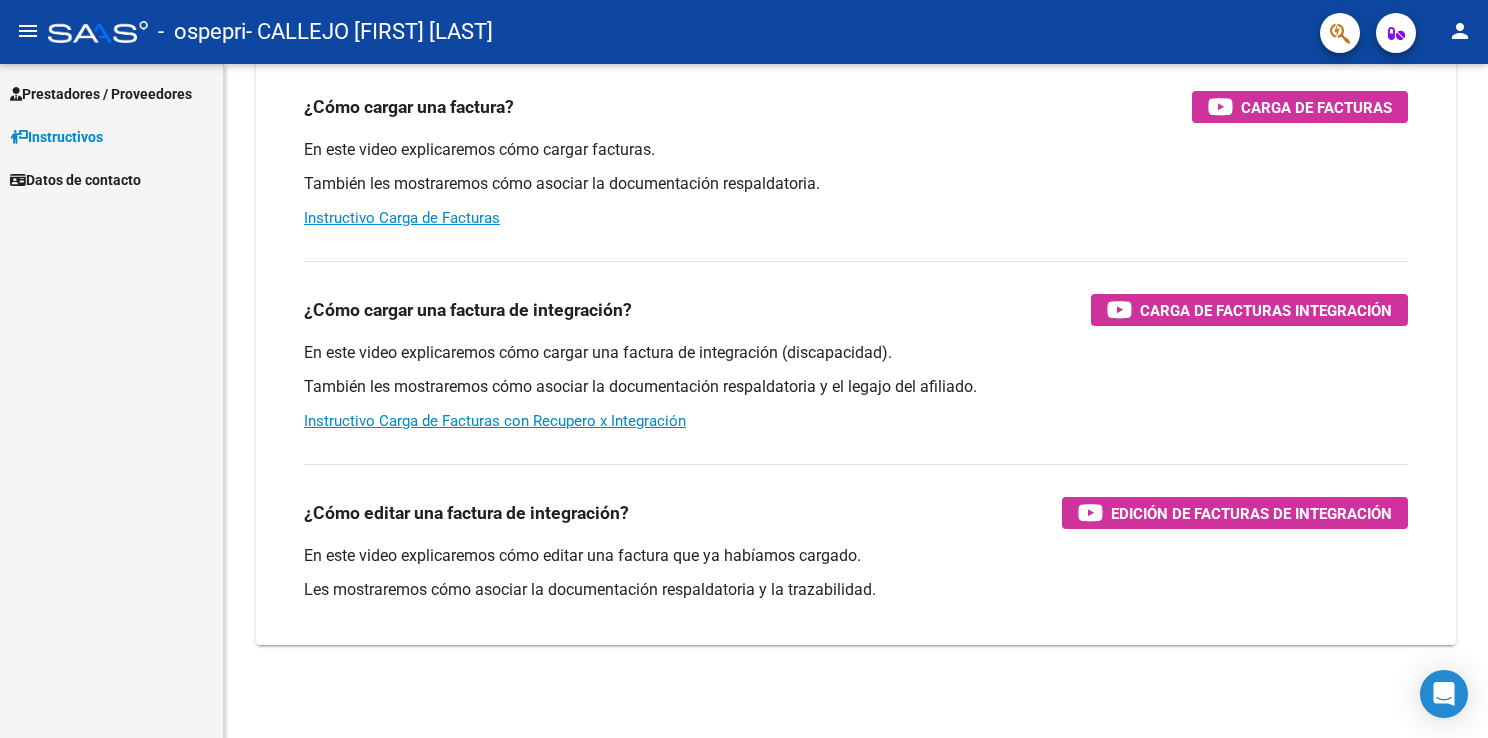 click on "Prestadores / Proveedores" at bounding box center [101, 94] 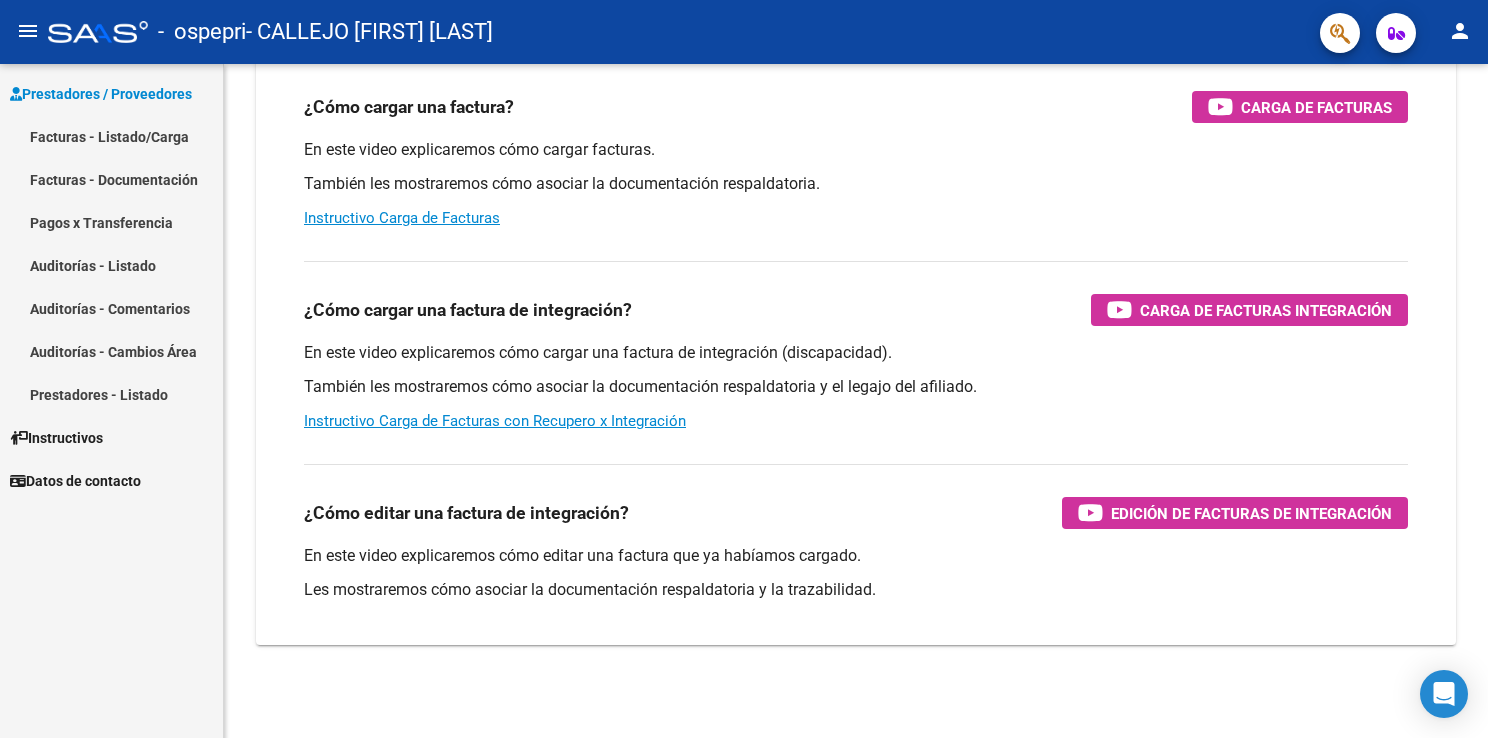 click on "Facturas - Listado/Carga" at bounding box center [111, 136] 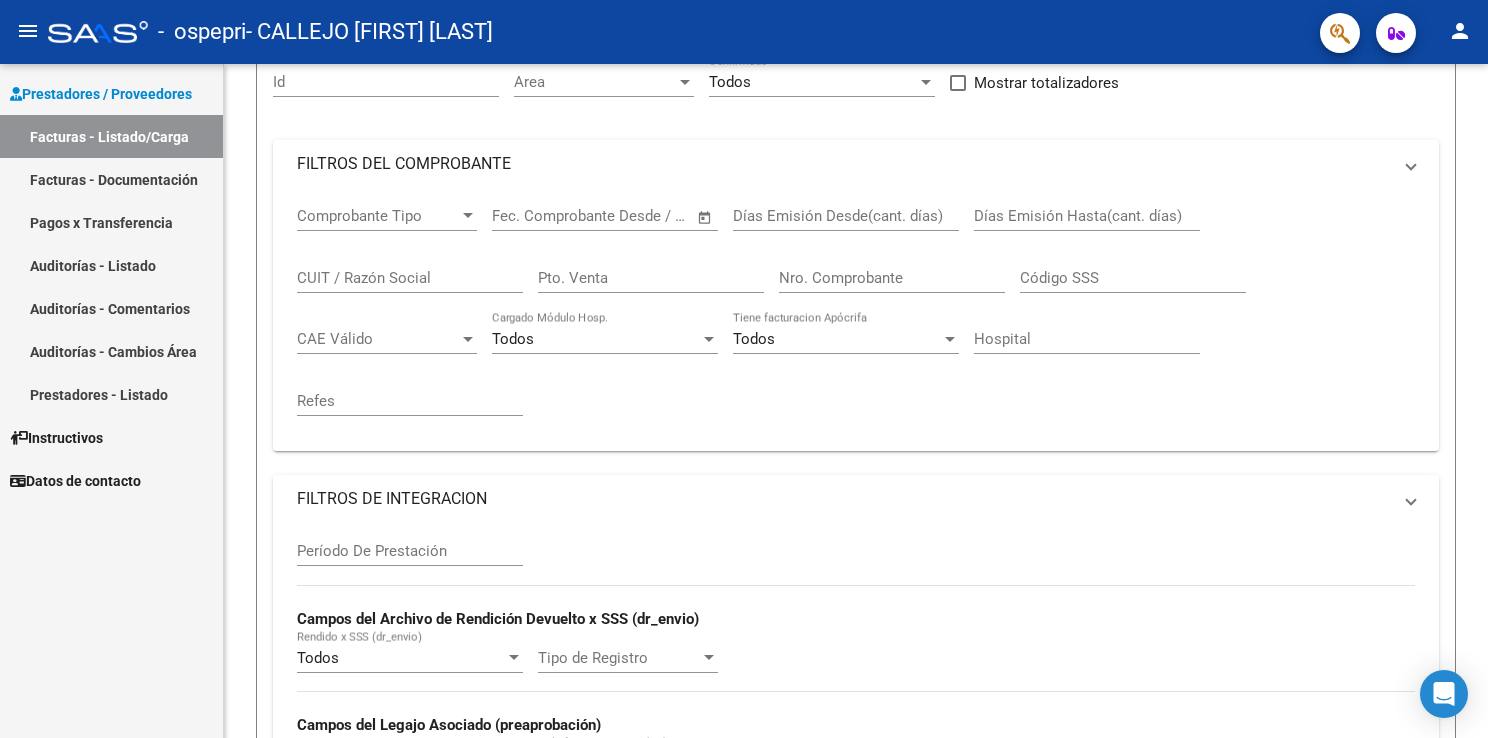 scroll, scrollTop: 0, scrollLeft: 0, axis: both 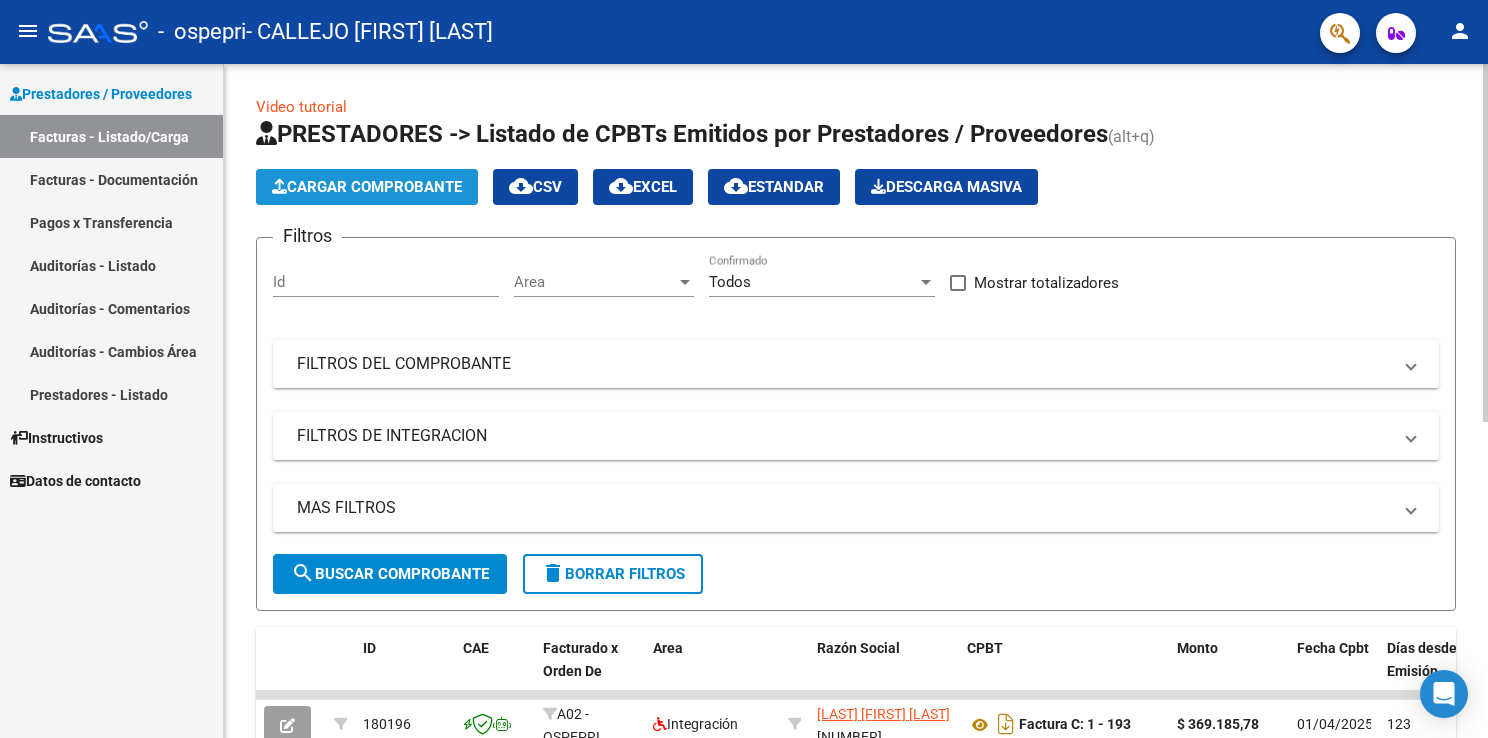 click on "Cargar Comprobante" 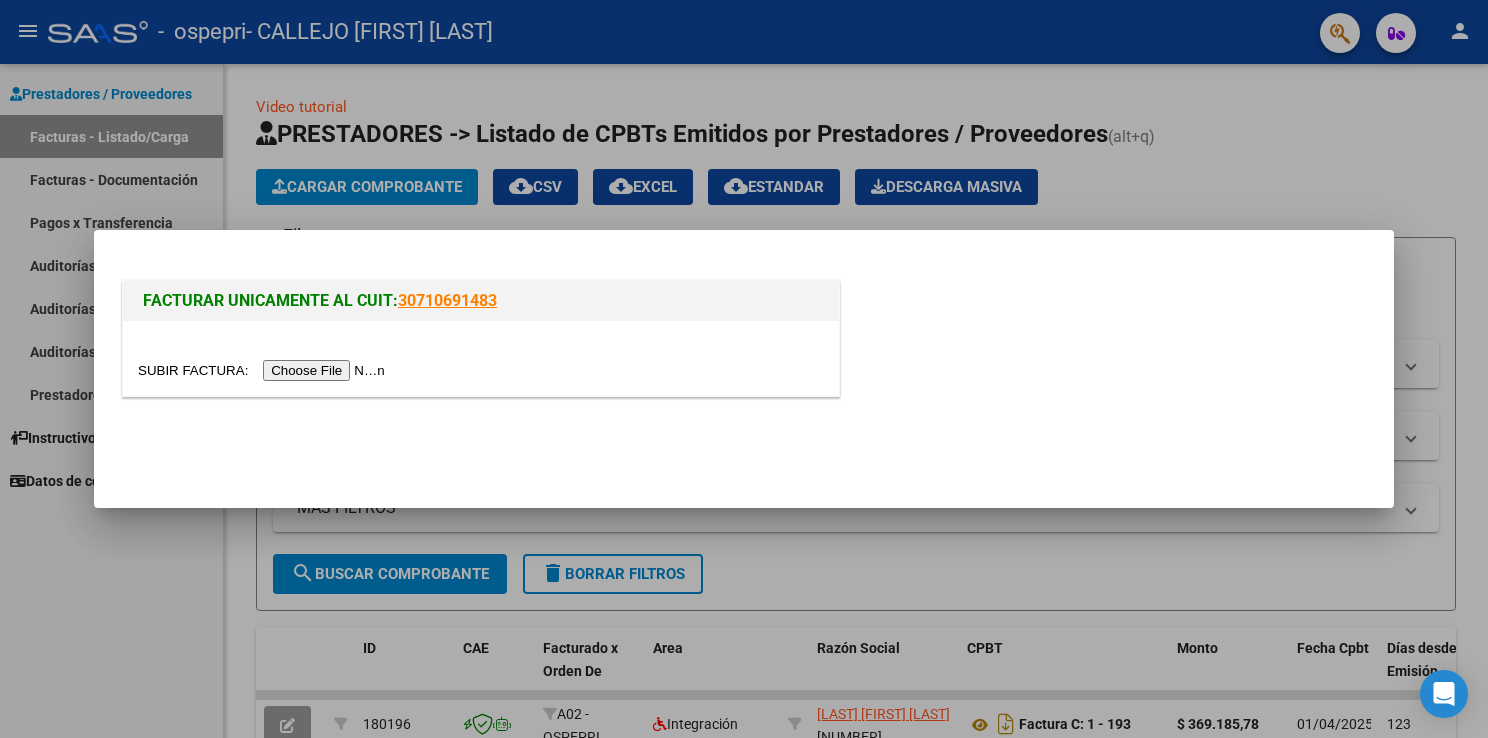 click at bounding box center (264, 370) 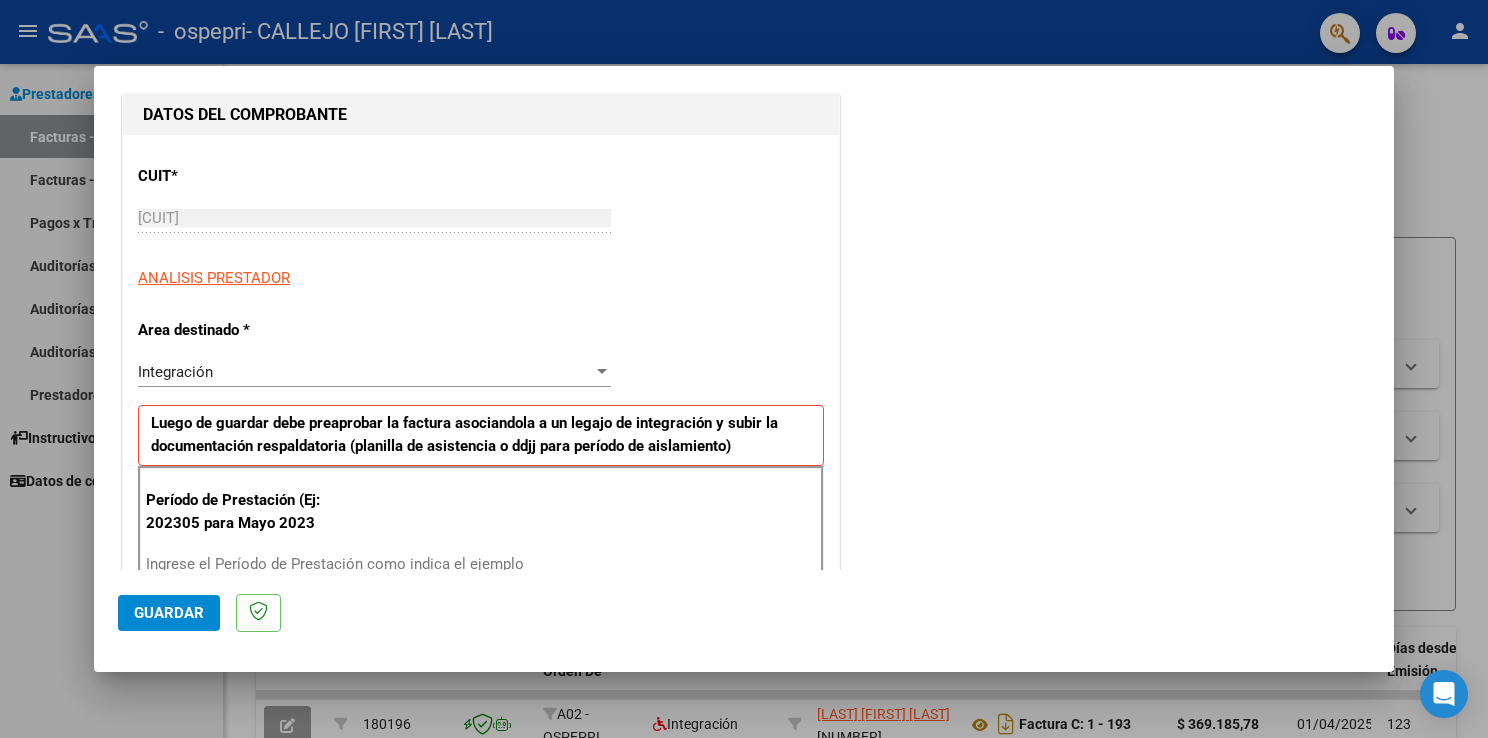 scroll, scrollTop: 300, scrollLeft: 0, axis: vertical 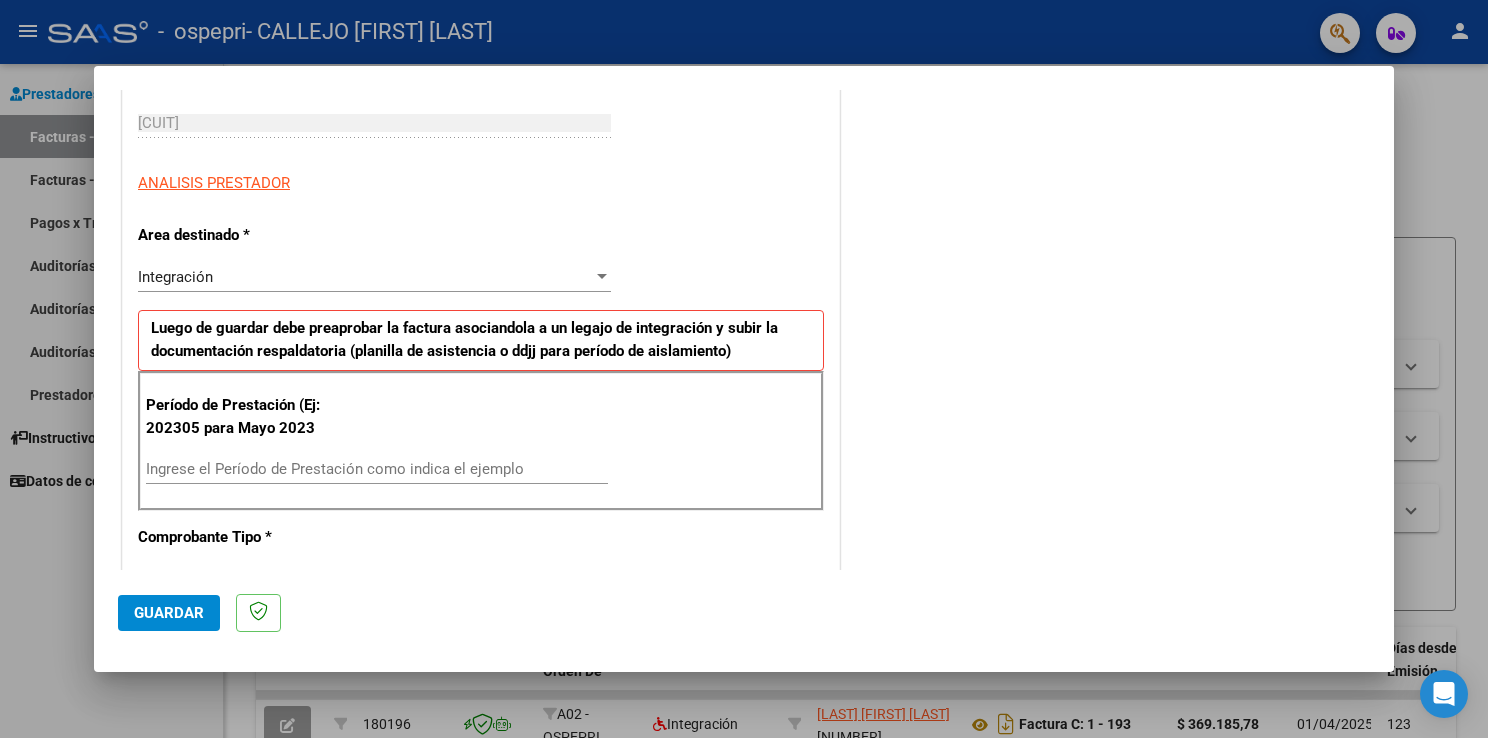 click on "Ingrese el Período de Prestación como indica el ejemplo" at bounding box center [377, 469] 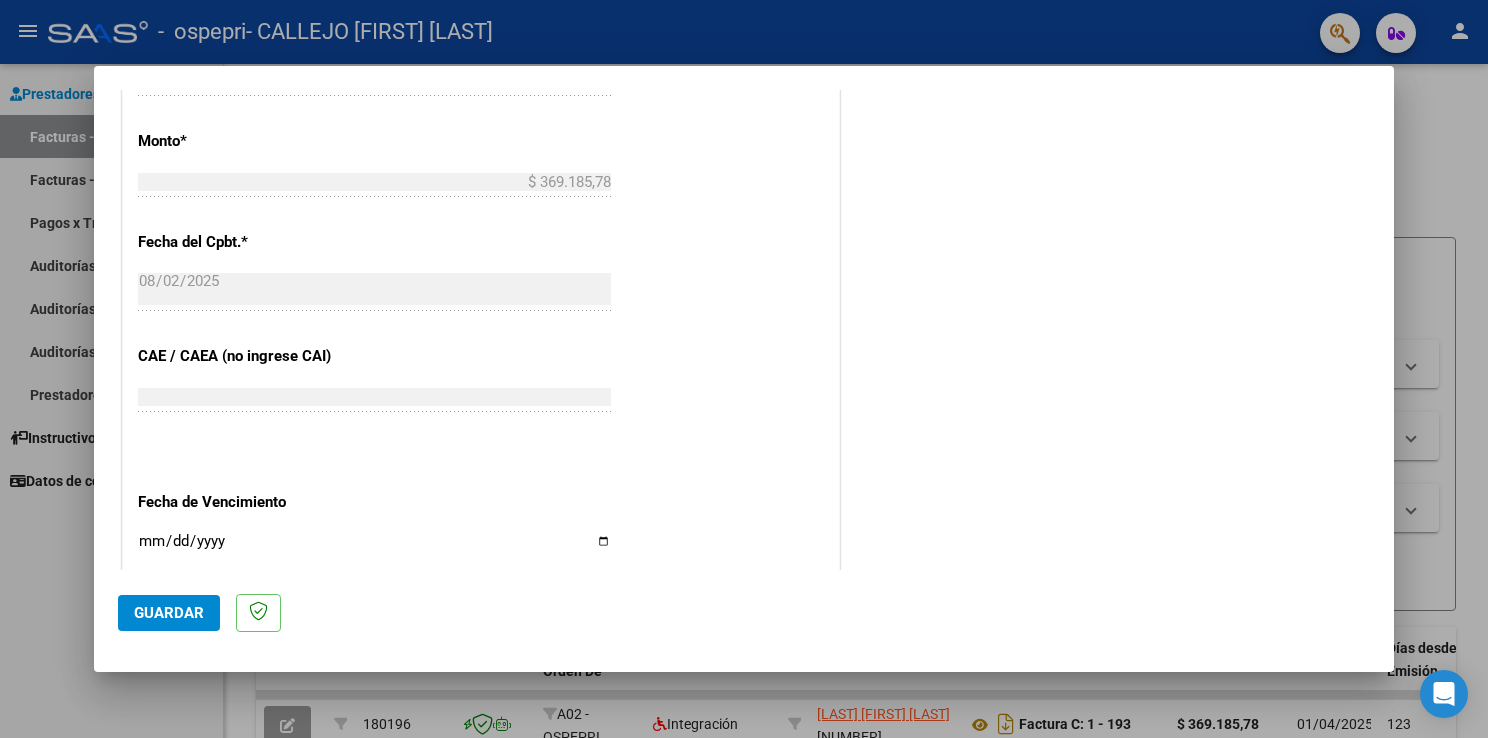 scroll, scrollTop: 1100, scrollLeft: 0, axis: vertical 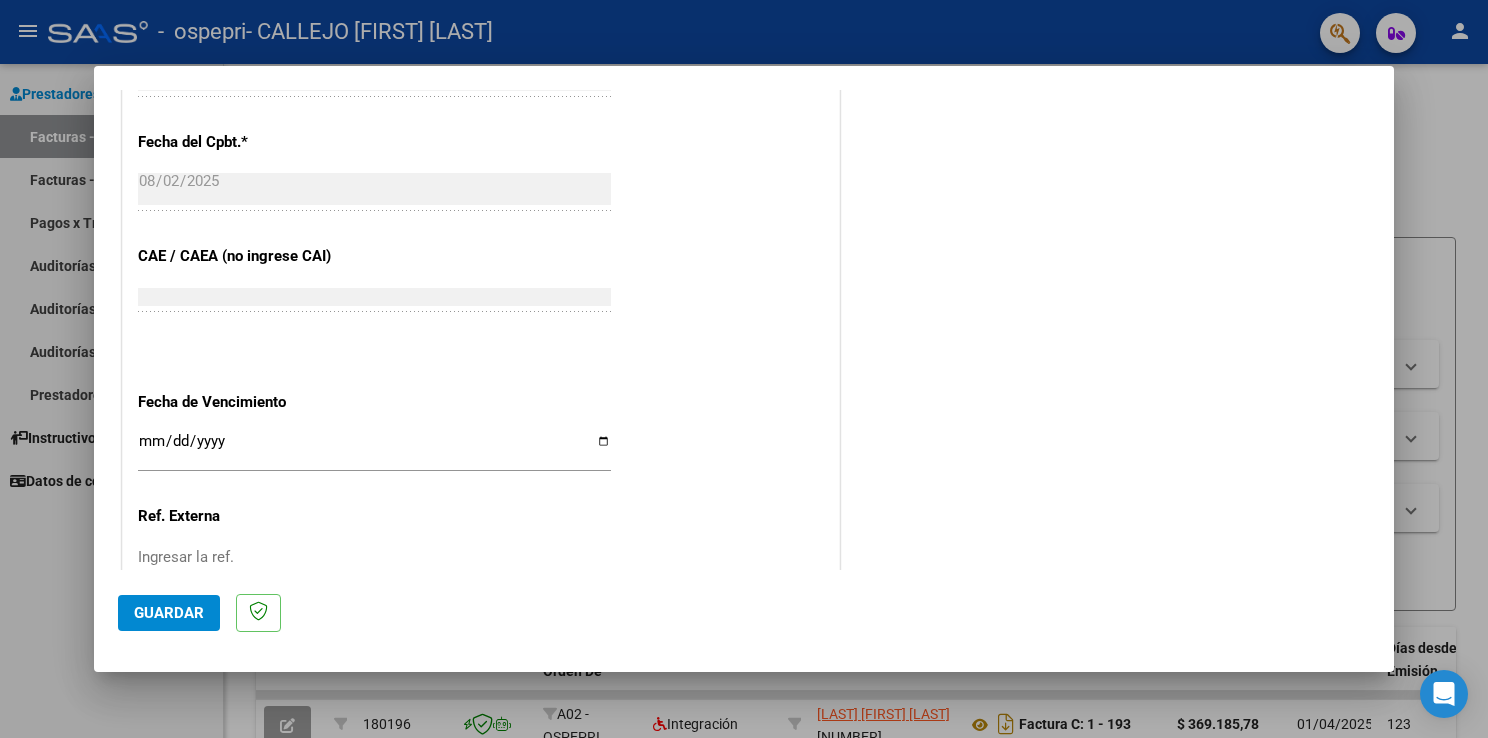 type on "202507" 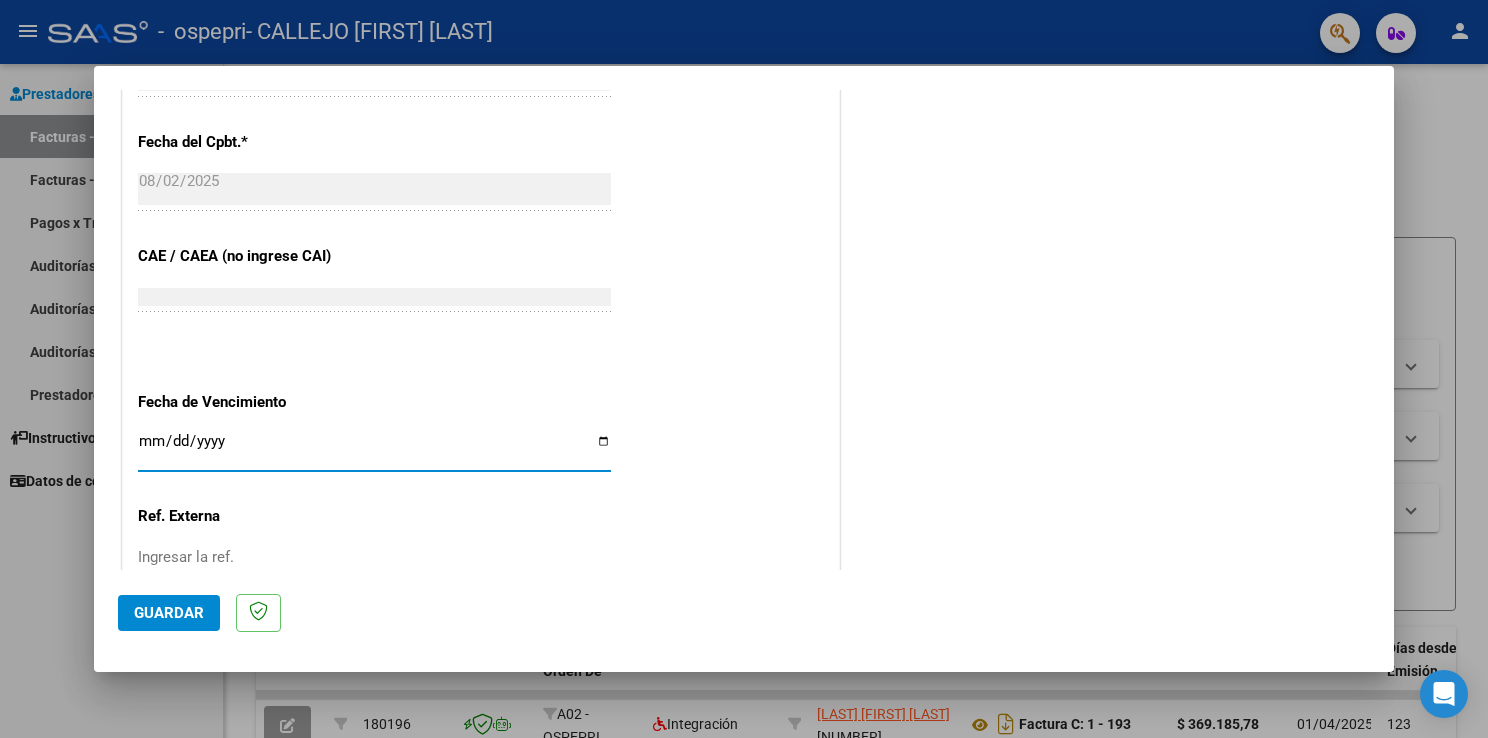 click on "Ingresar la fecha" at bounding box center (374, 449) 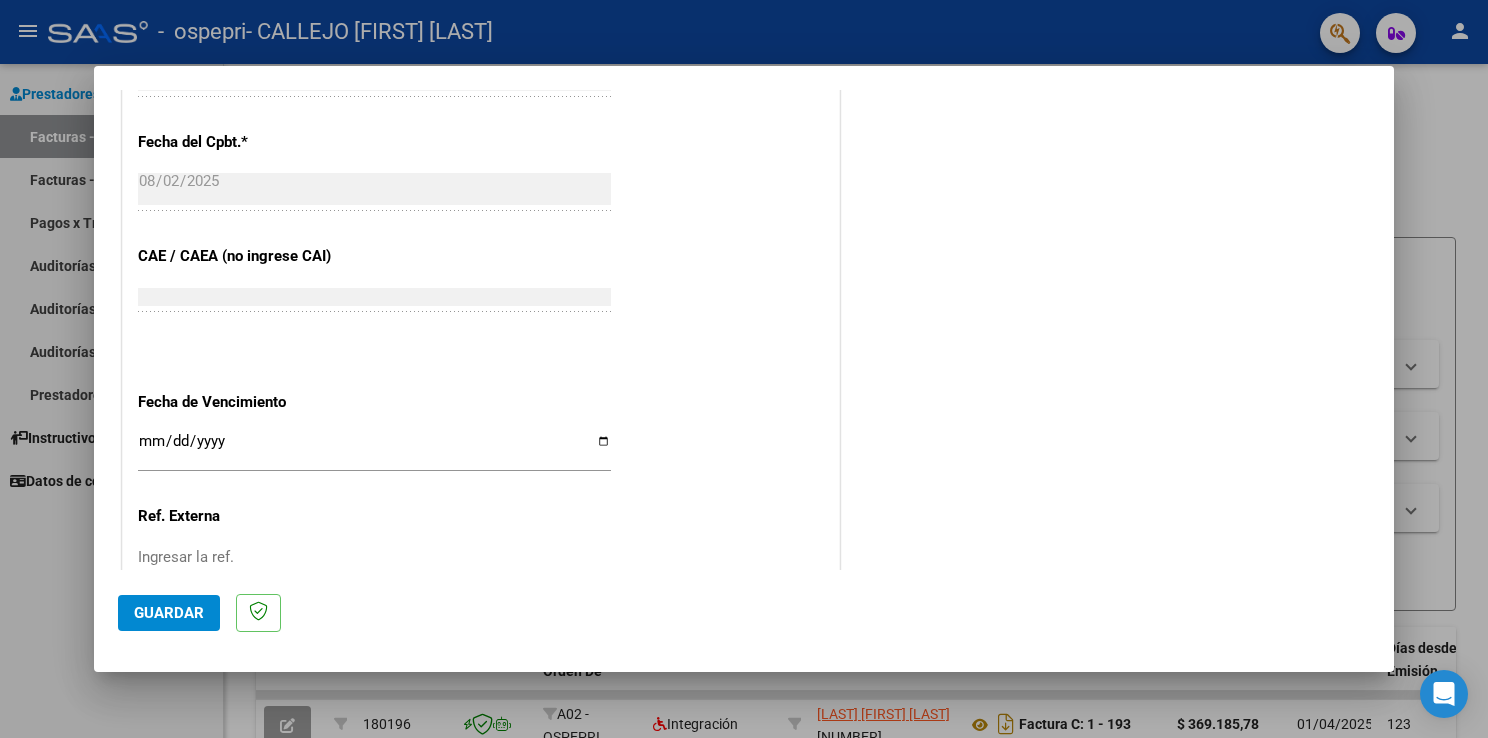 click on "CUIT  *   [CUIT] Ingresar CUIT  ANALISIS PRESTADOR  Area destinado * Integración Seleccionar Area Luego de guardar debe preaprobar la factura asociandola a un legajo de integración y subir la documentación respaldatoria (planilla de asistencia o ddjj para período de aislamiento)  Período de Prestación (Ej: 202305 para Mayo 2023    202507 Ingrese el Período de Prestación como indica el ejemplo   Comprobante Tipo * Factura C Seleccionar Tipo Punto de Venta  *   1 Ingresar el Nro.  Número  *   220 Ingresar el Nro.  Monto  *   $ 369.185,78 Ingresar el monto  Fecha del Cpbt.  *   2025-08-02 Ingresar la fecha  CAE / CAEA (no ingrese CAI)    75310712699882 Ingresar el CAE o CAEA (no ingrese CAI)  Fecha de Vencimiento    Ingresar la fecha  Ref. Externa    Ingresar la ref.  N° Liquidación    Ingresar el N° Liquidación" at bounding box center (481, -27) 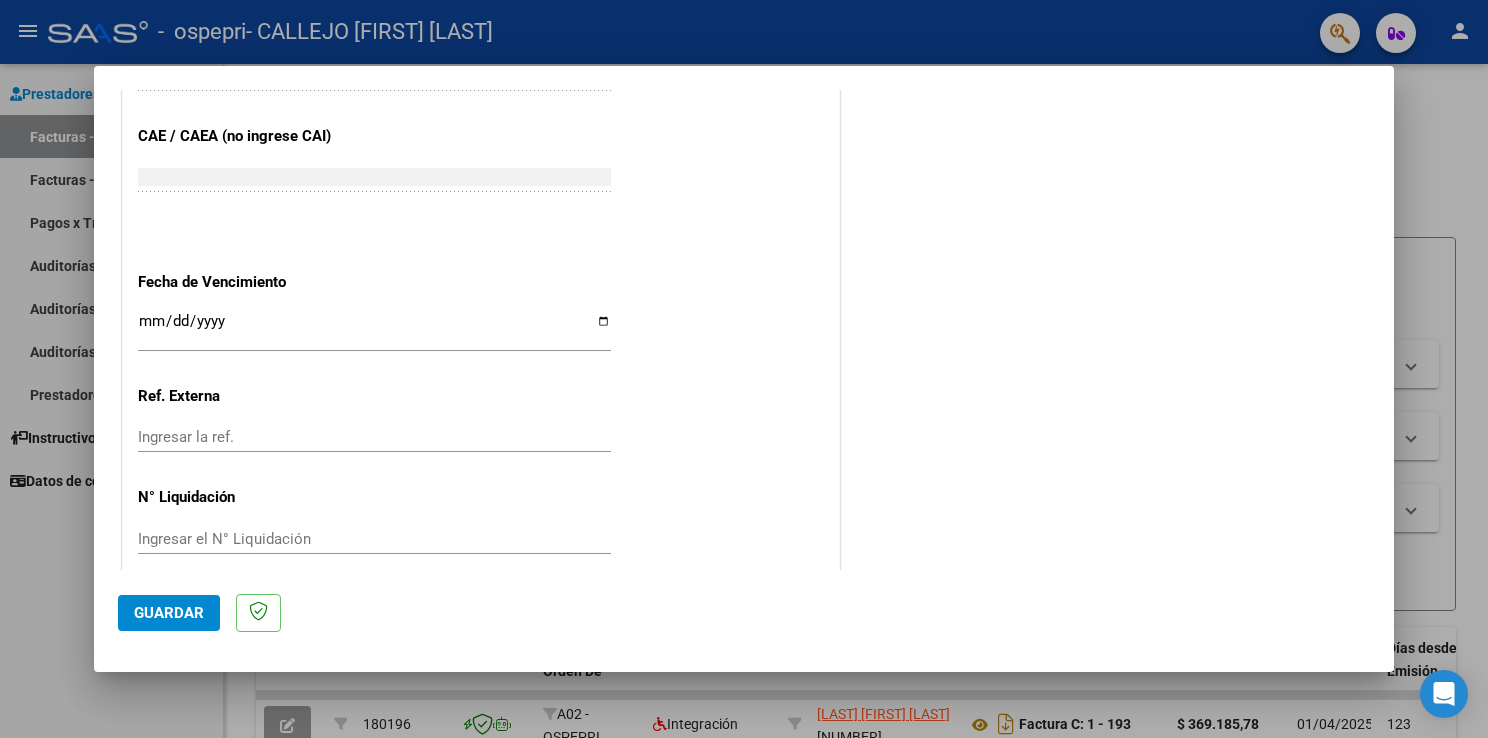 scroll, scrollTop: 1240, scrollLeft: 0, axis: vertical 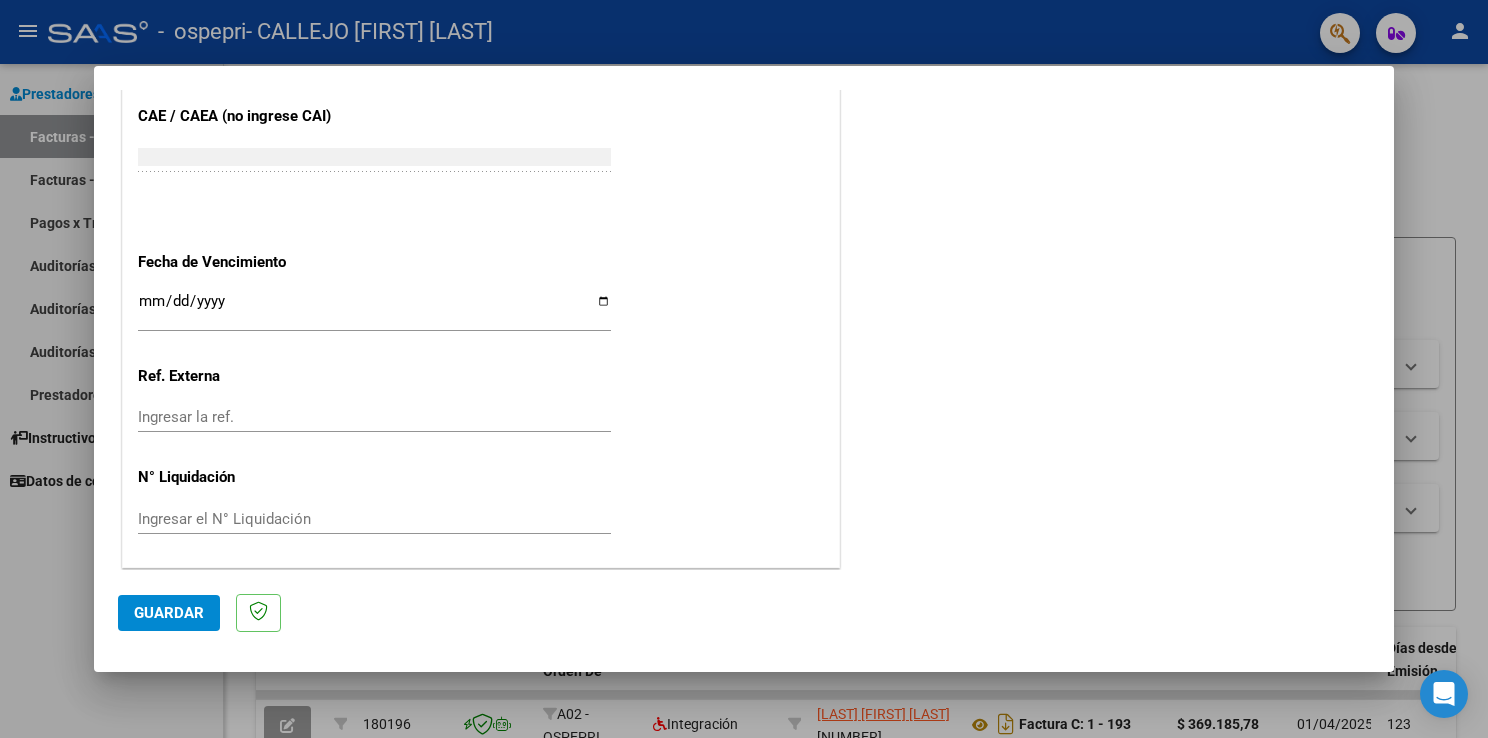 click on "Ingresar el N° Liquidación" at bounding box center [374, 519] 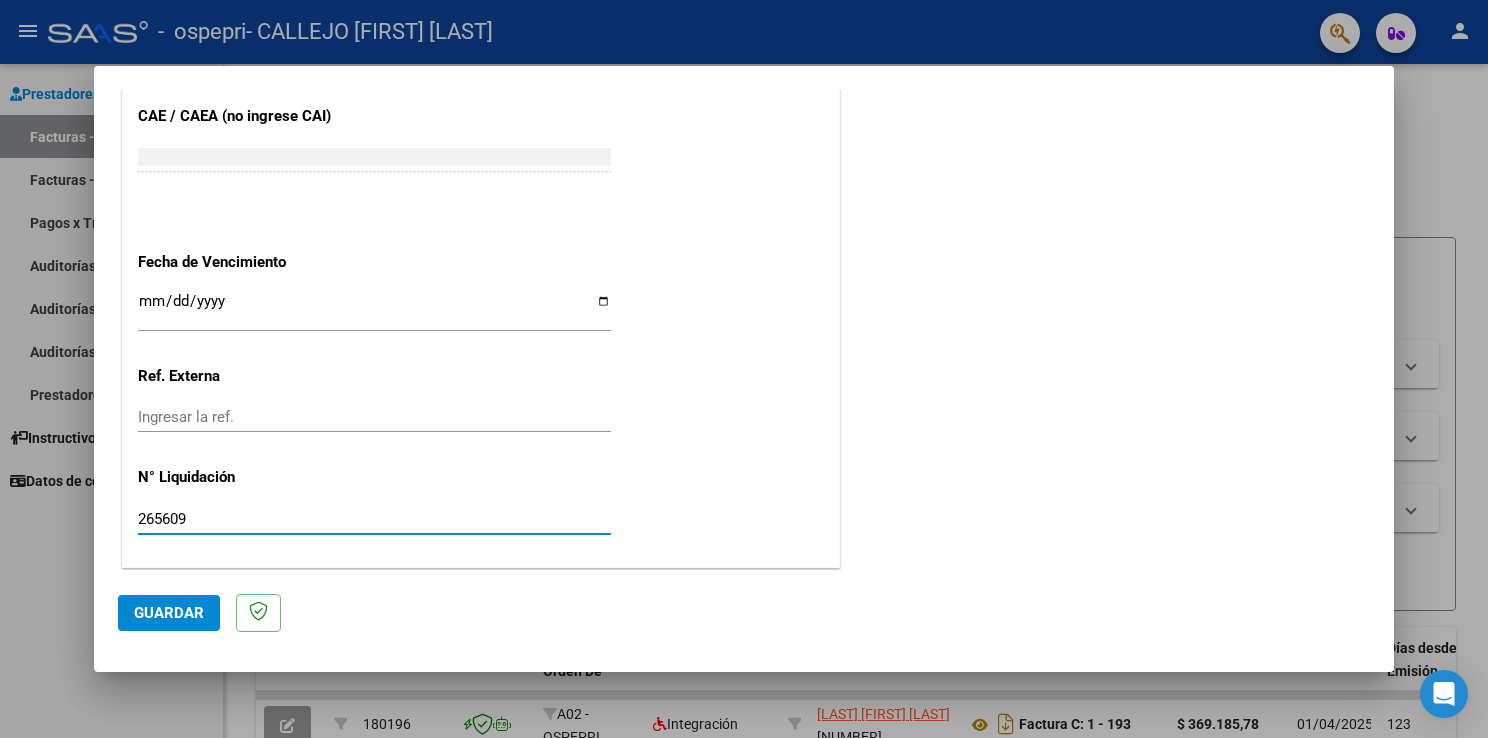 type on "265609" 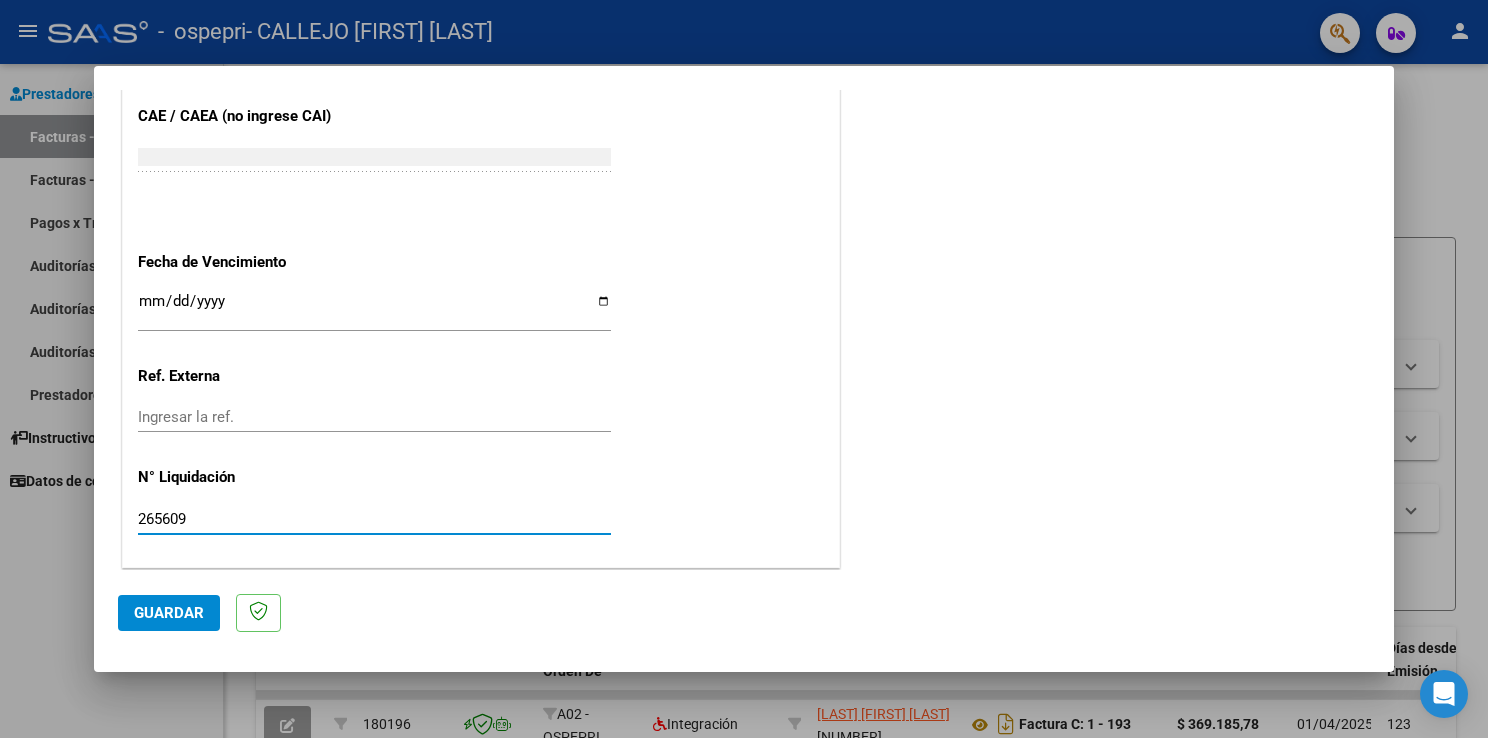 click on "Ingresar la fecha" at bounding box center [374, 309] 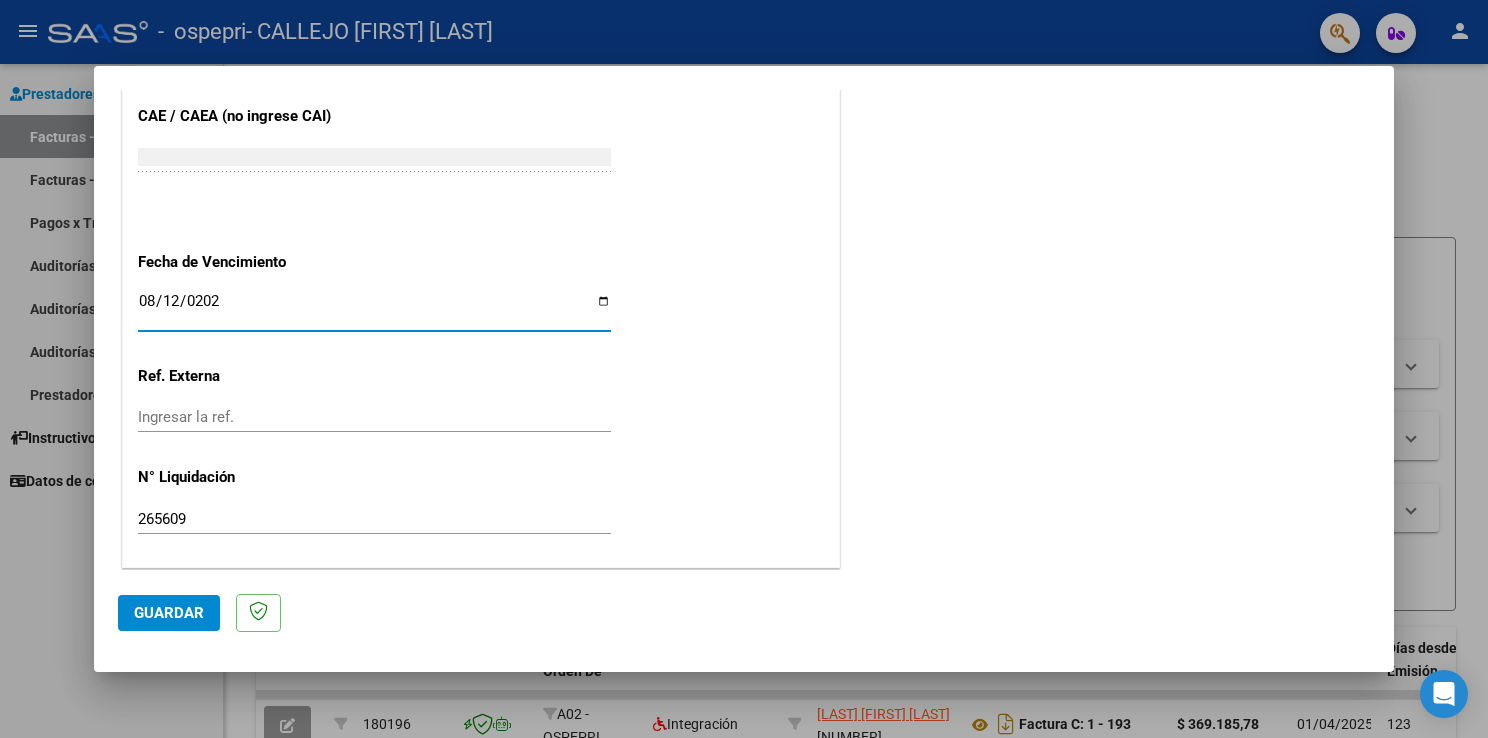 type on "2025-08-12" 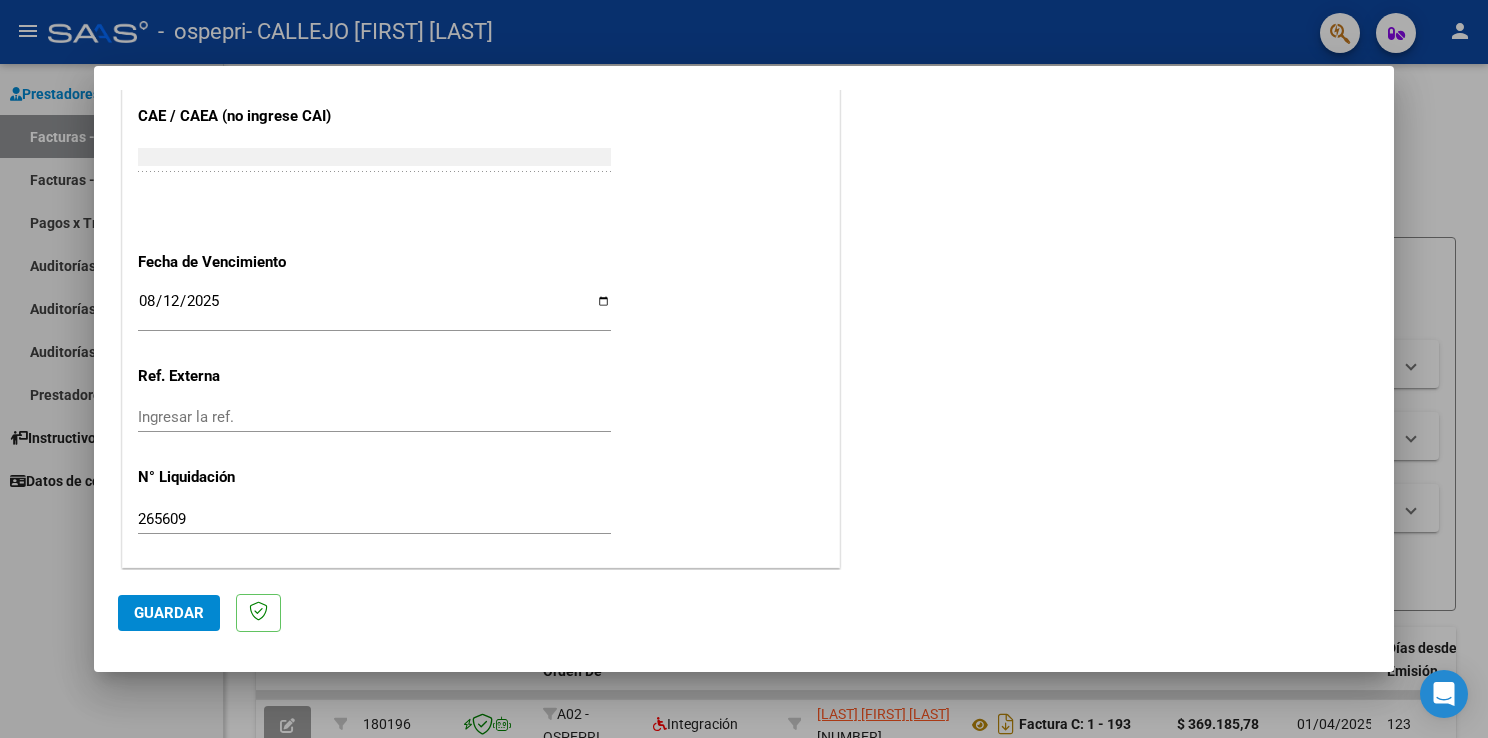 click on "CUIT  *   [CUIT] Ingresar CUIT  ANALISIS PRESTADOR  Area destinado * Integración Seleccionar Area Luego de guardar debe preaprobar la factura asociandola a un legajo de integración y subir la documentación respaldatoria (planilla de asistencia o ddjj para período de aislamiento)  Período de Prestación (Ej: 202305 para Mayo 2023    202507 Ingrese el Período de Prestación como indica el ejemplo   Comprobante Tipo * Factura C Seleccionar Tipo Punto de Venta  *   1 Ingresar el Nro.  Número  *   220 Ingresar el Nro.  Monto  *   $ 369.185,78 Ingresar el monto  Fecha del Cpbt.  *   2025-08-02 Ingresar la fecha  CAE / CAEA (no ingrese CAI)    75310712699882 Ingresar el CAE o CAEA (no ingrese CAI)  Fecha de Vencimiento    2025-08-12 Ingresar la fecha  Ref. Externa    Ingresar la ref.  N° Liquidación    265609 Ingresar el N° Liquidación" at bounding box center [481, -167] 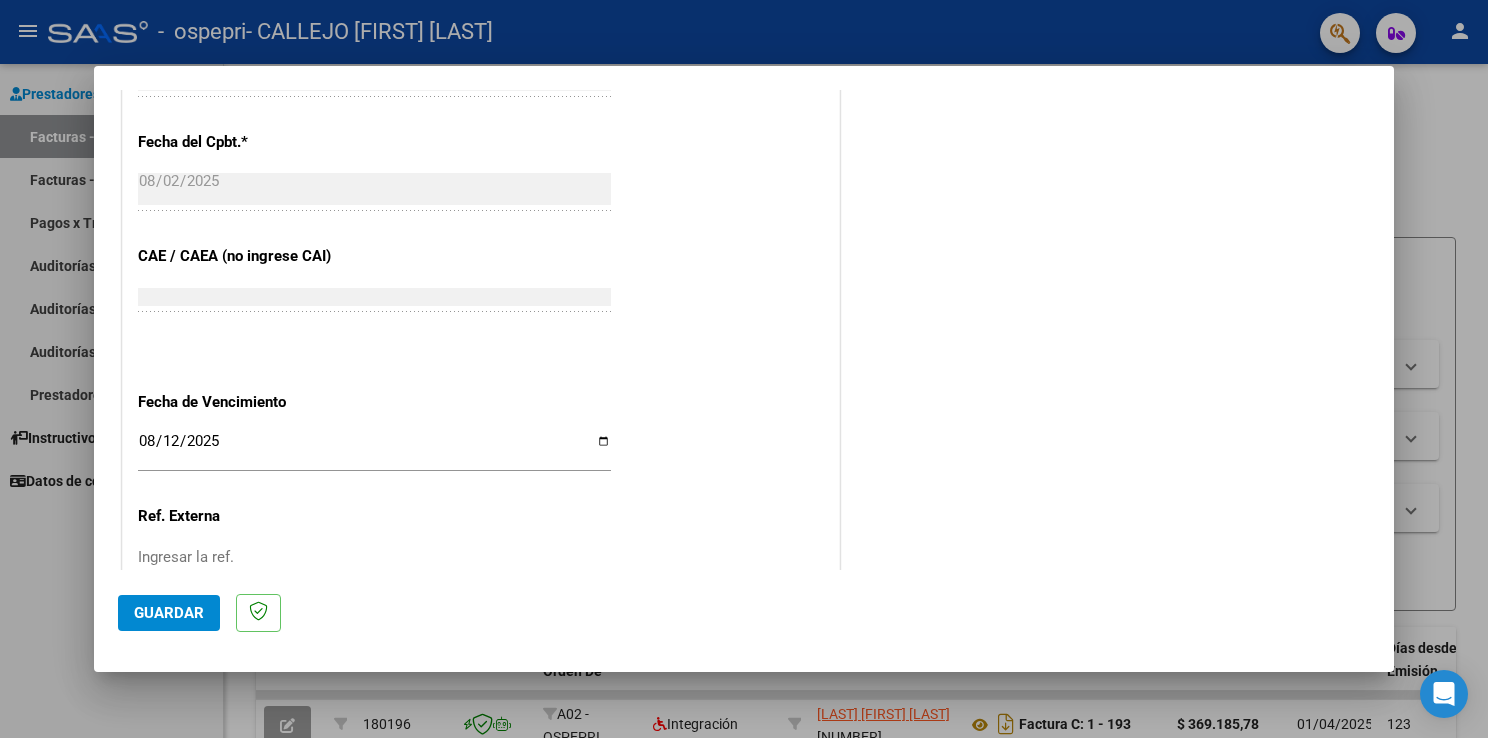 scroll, scrollTop: 1240, scrollLeft: 0, axis: vertical 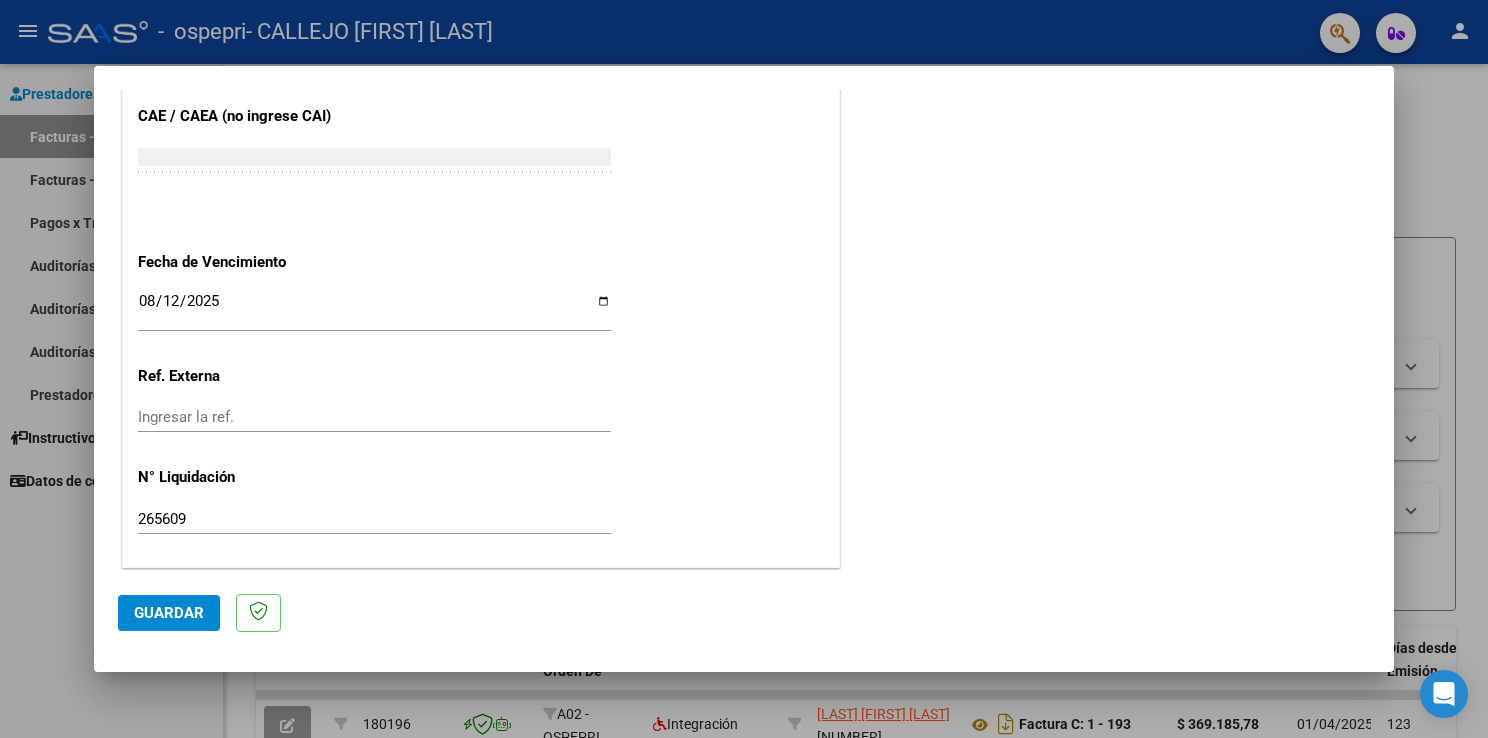 click on "Guardar" 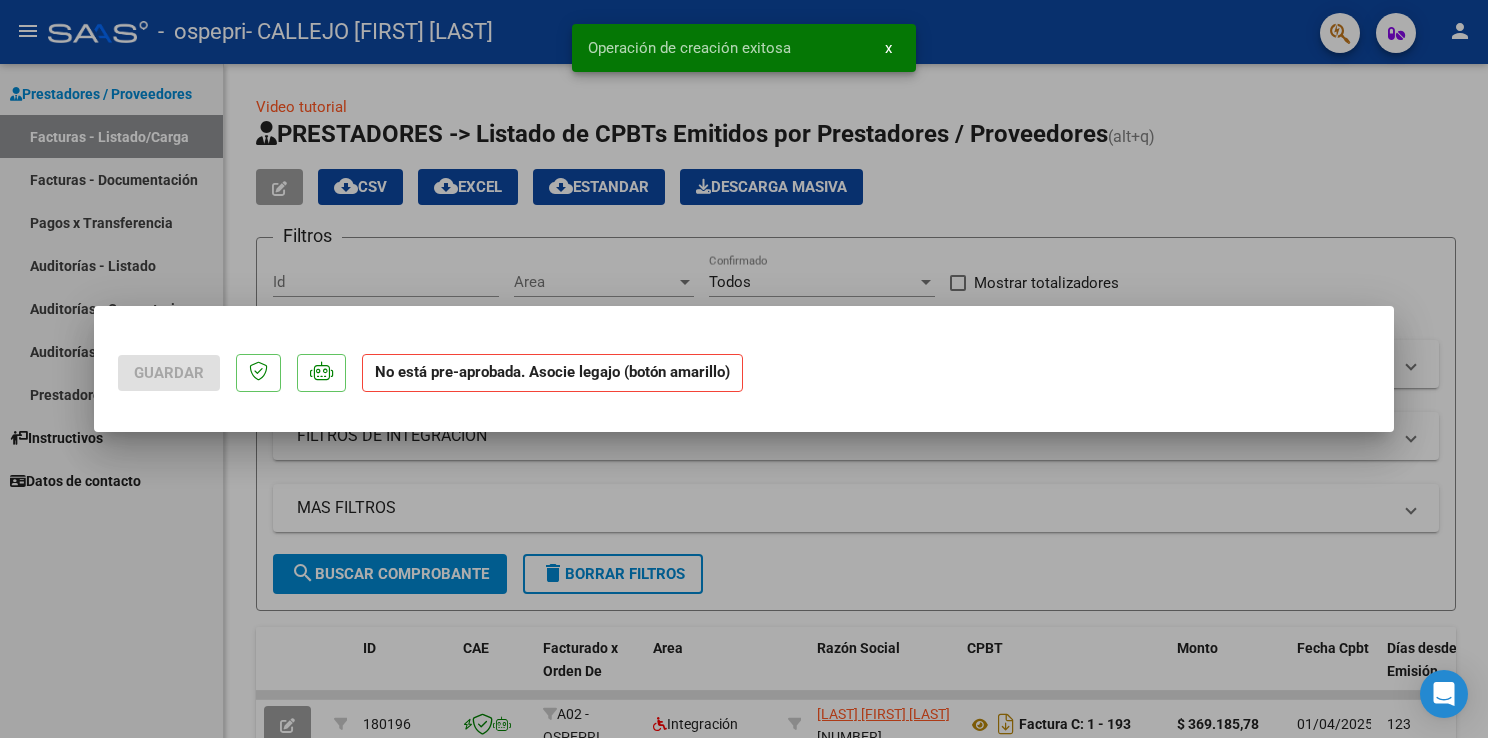 scroll, scrollTop: 0, scrollLeft: 0, axis: both 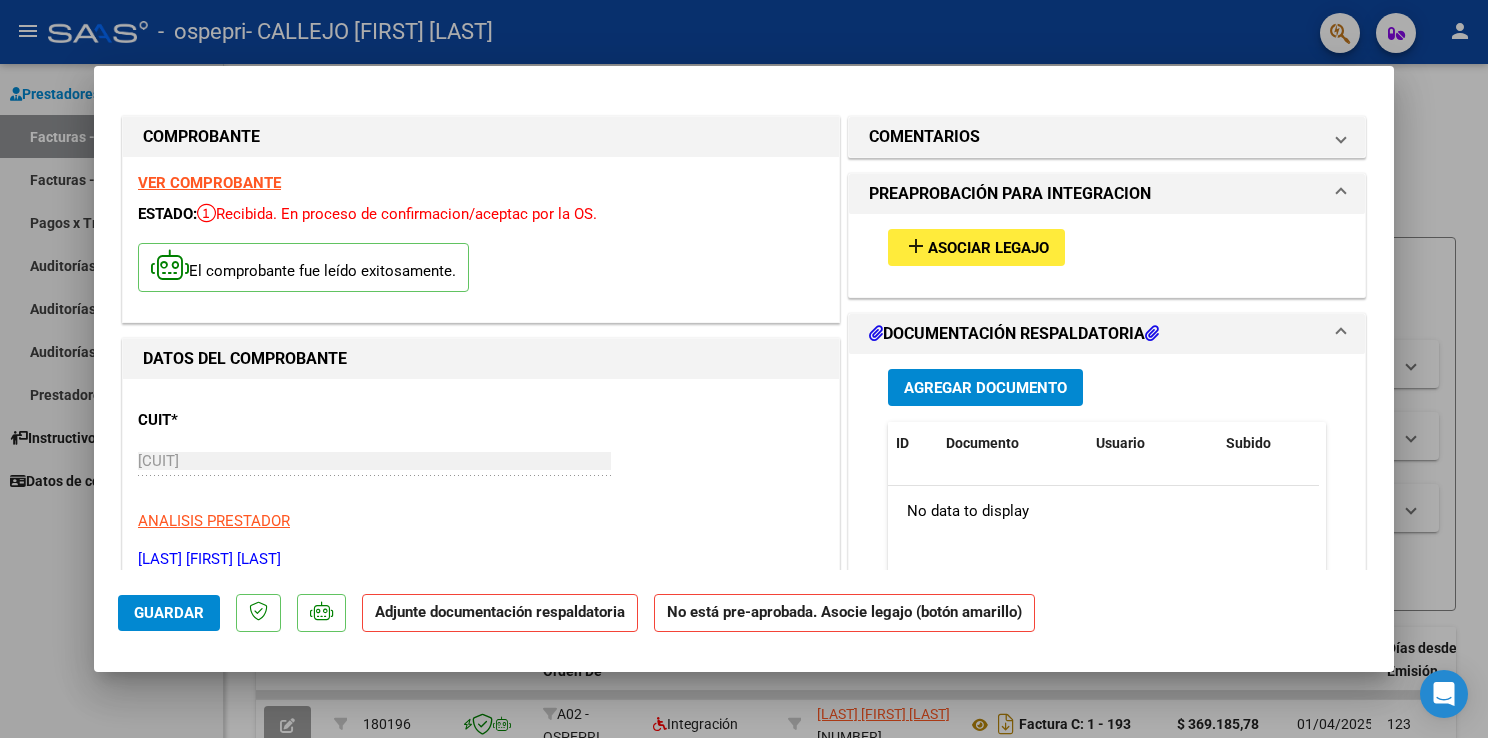 click on "add" at bounding box center (916, 246) 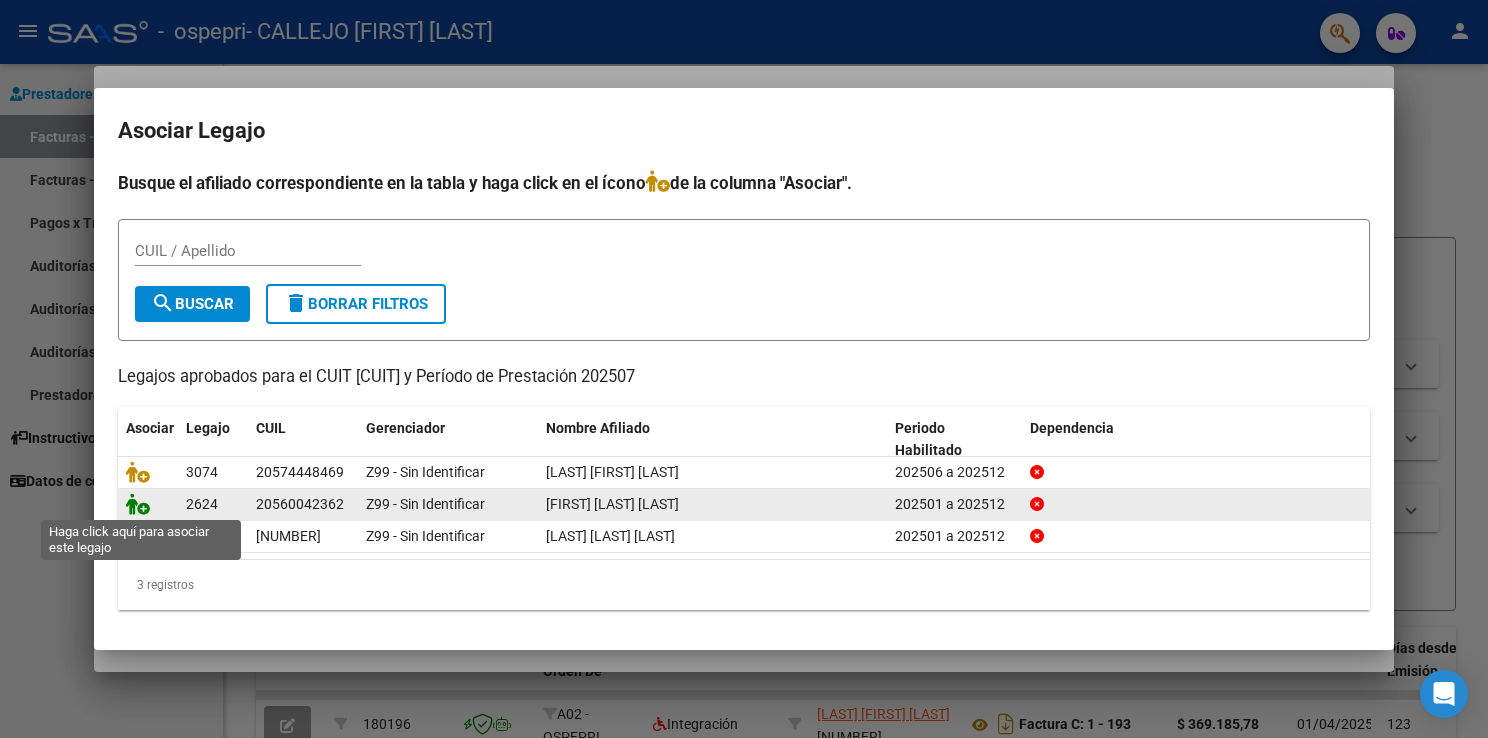 click 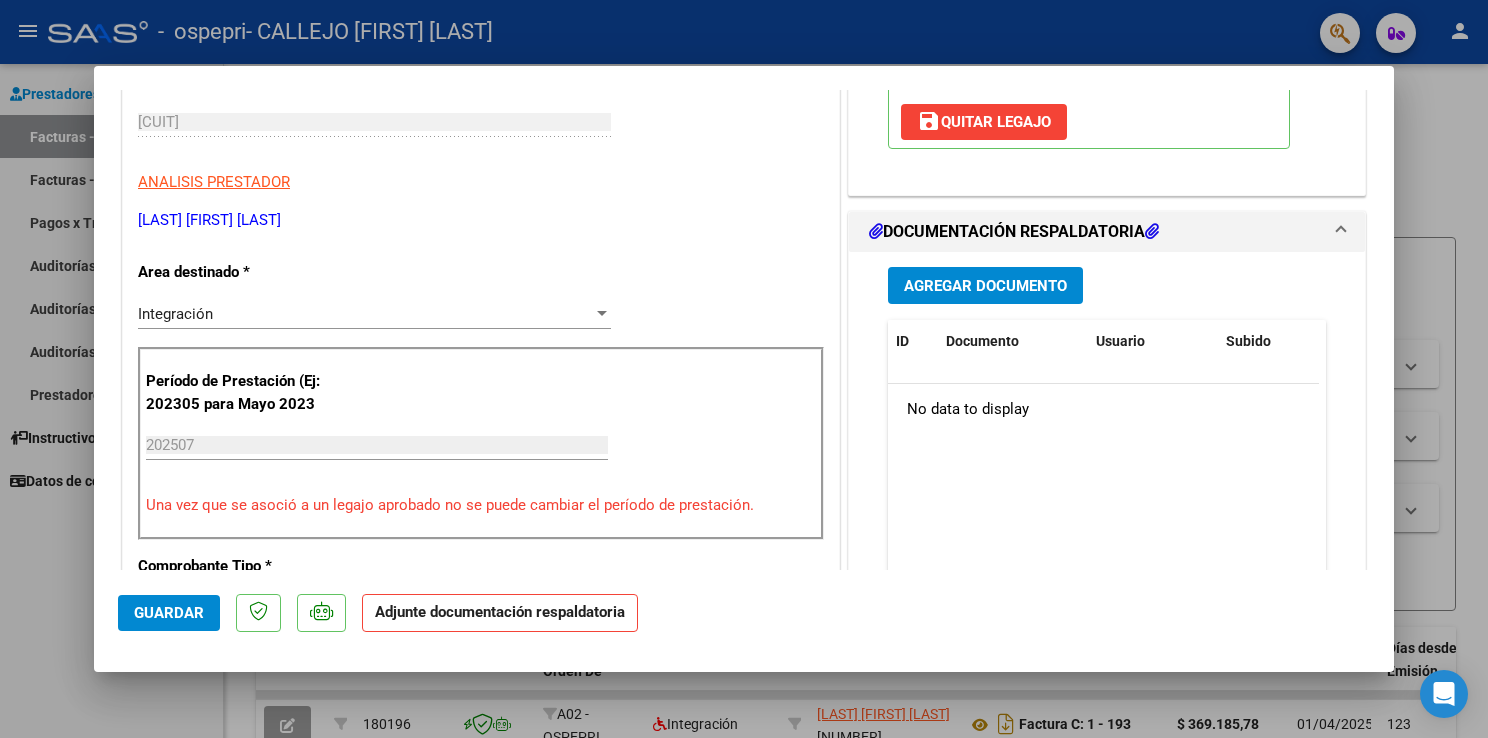 scroll, scrollTop: 200, scrollLeft: 0, axis: vertical 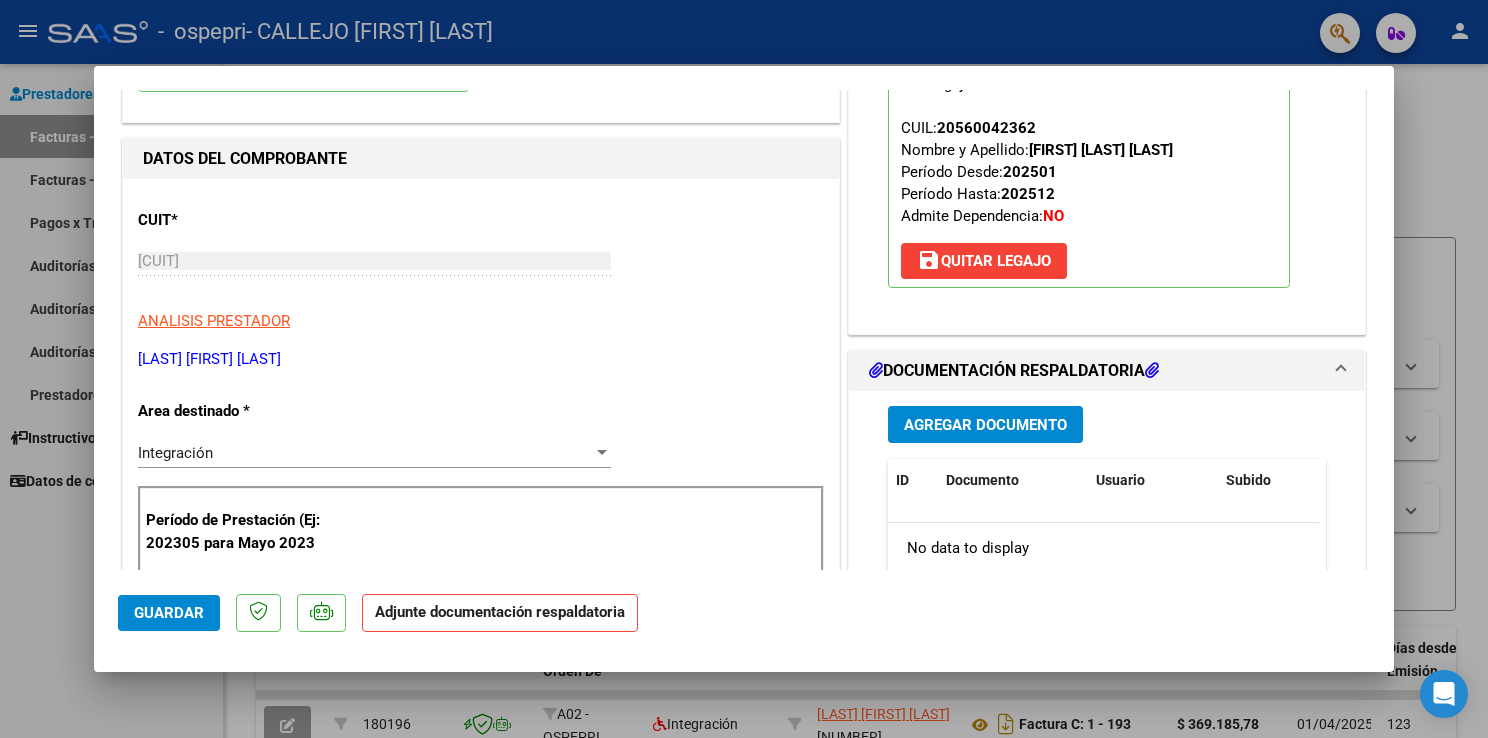 click on "Agregar Documento" at bounding box center (985, 425) 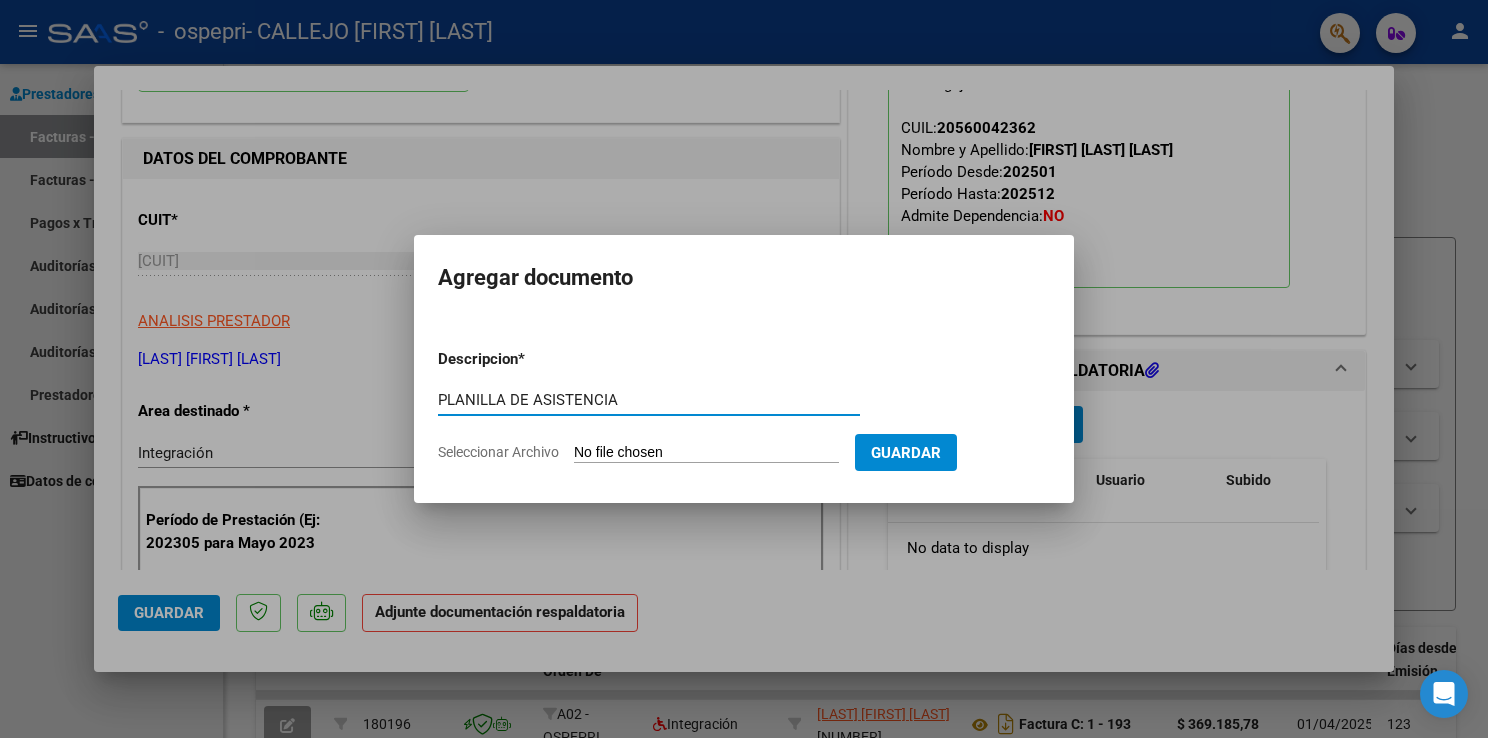 click on "PLANILLA DE ASISTENCIA" at bounding box center (649, 400) 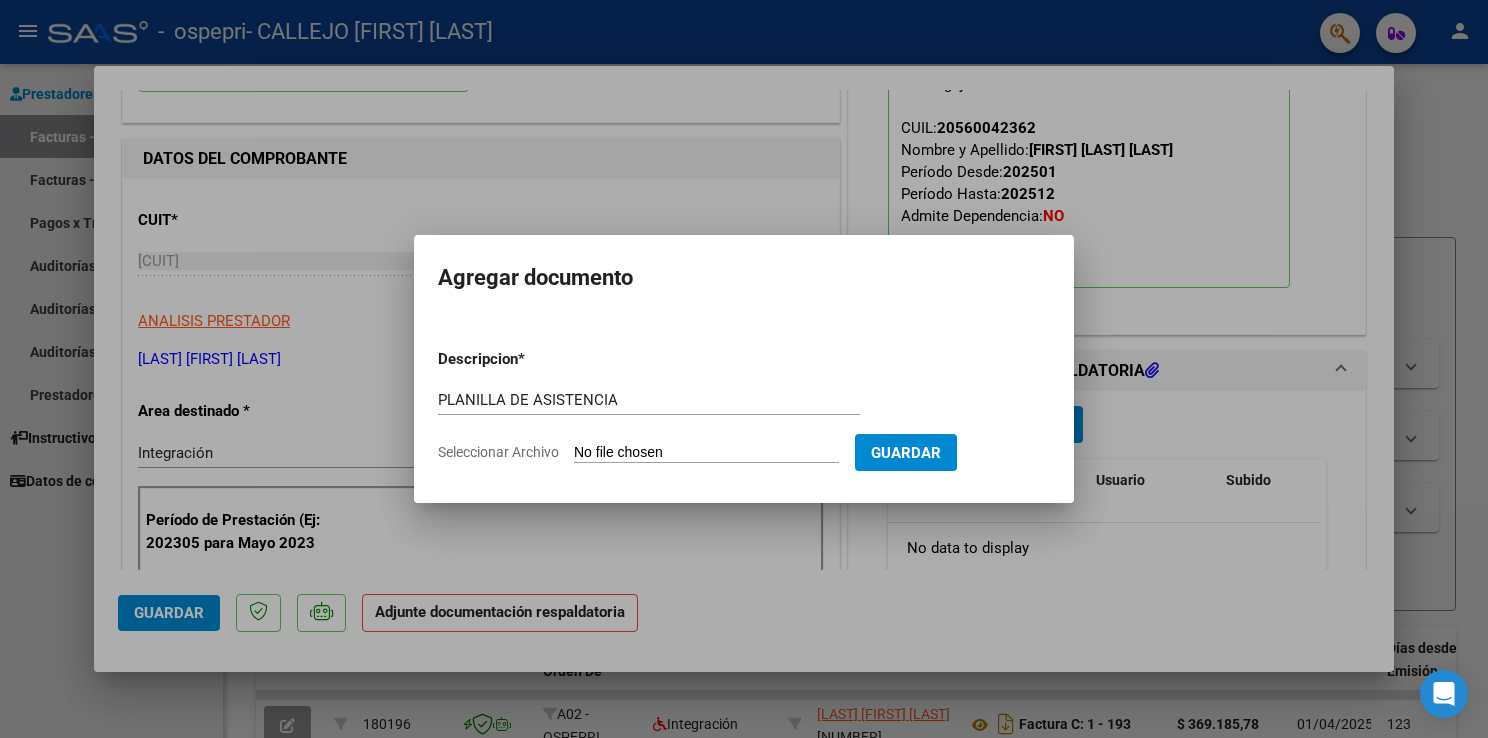 type on "C:\fakepath\[FIRST] [LAST].pdf" 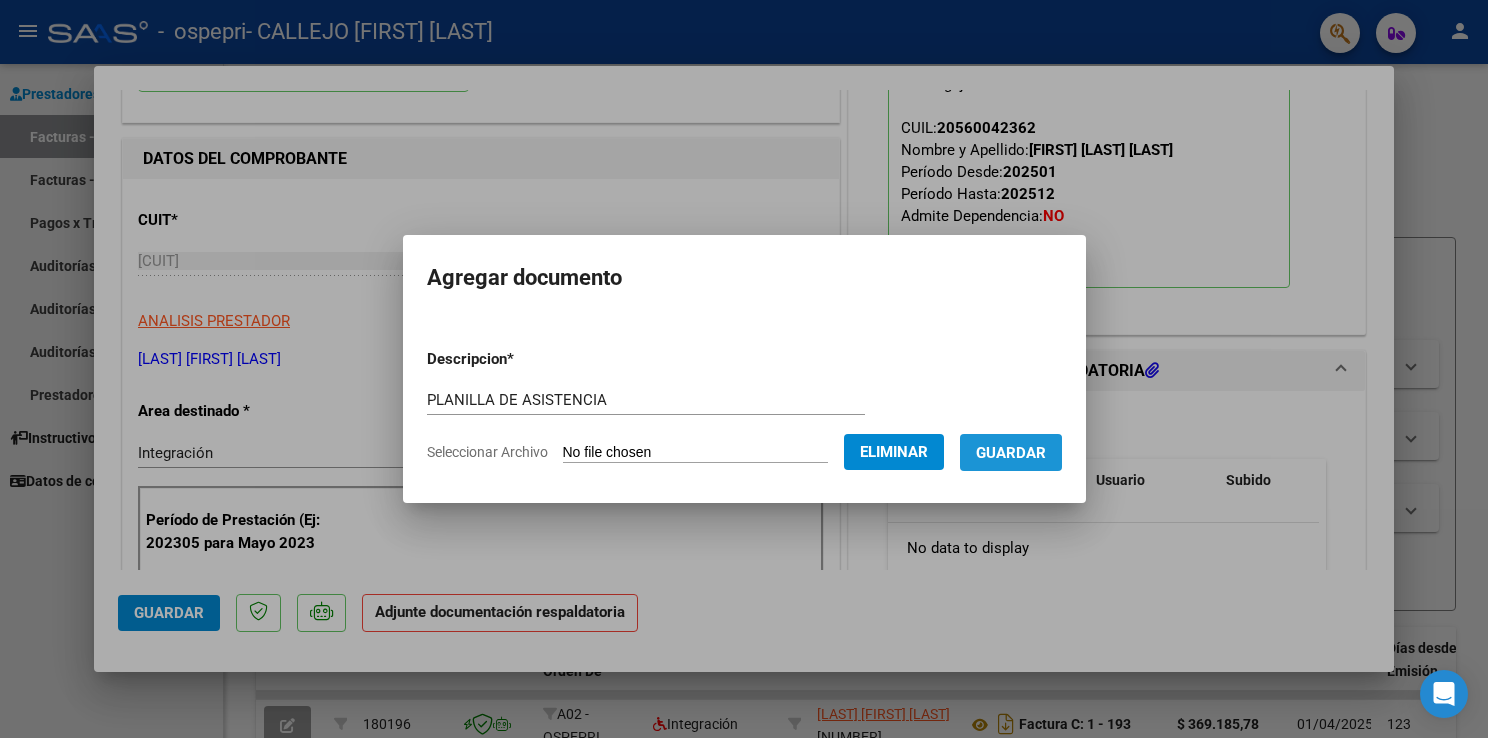 click on "Guardar" at bounding box center (1011, 453) 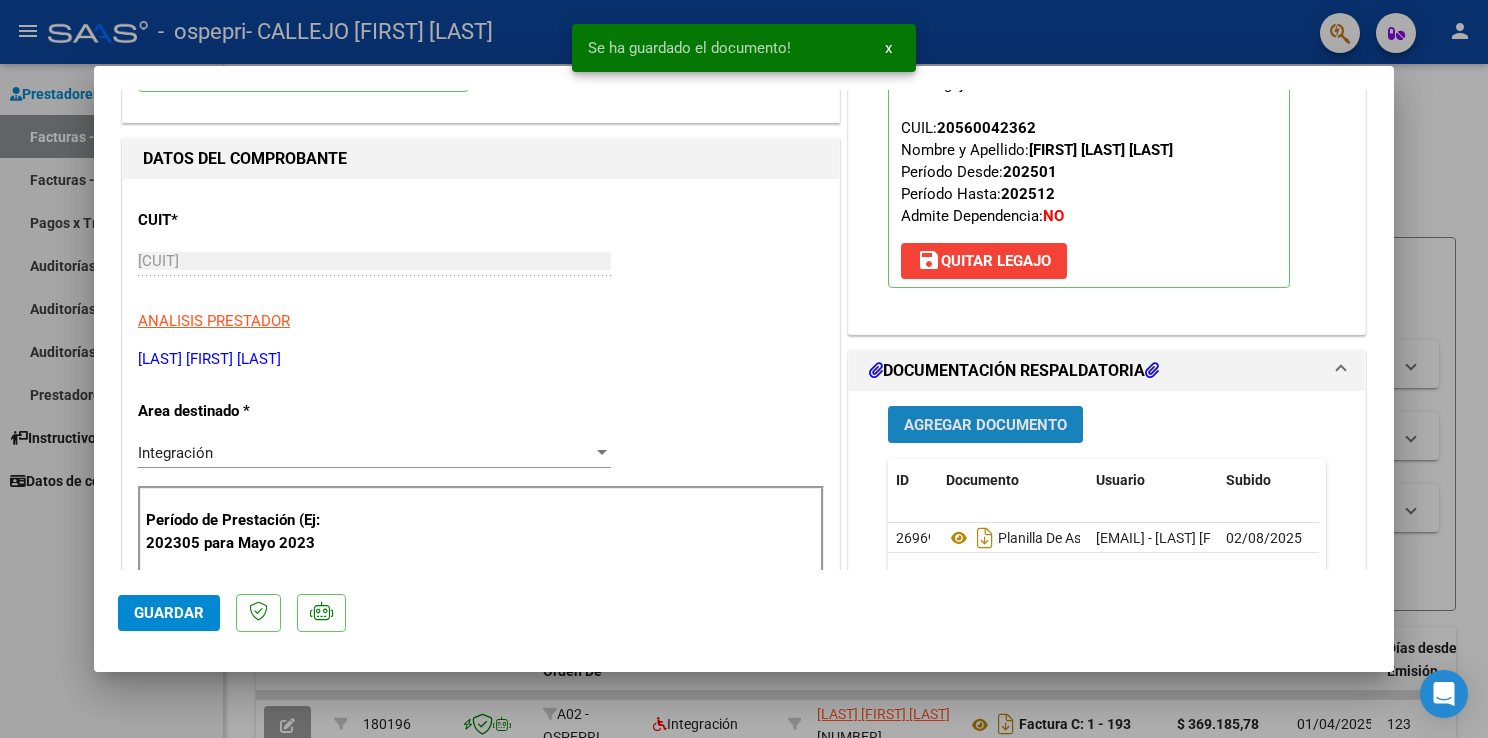 click on "Agregar Documento" at bounding box center (985, 425) 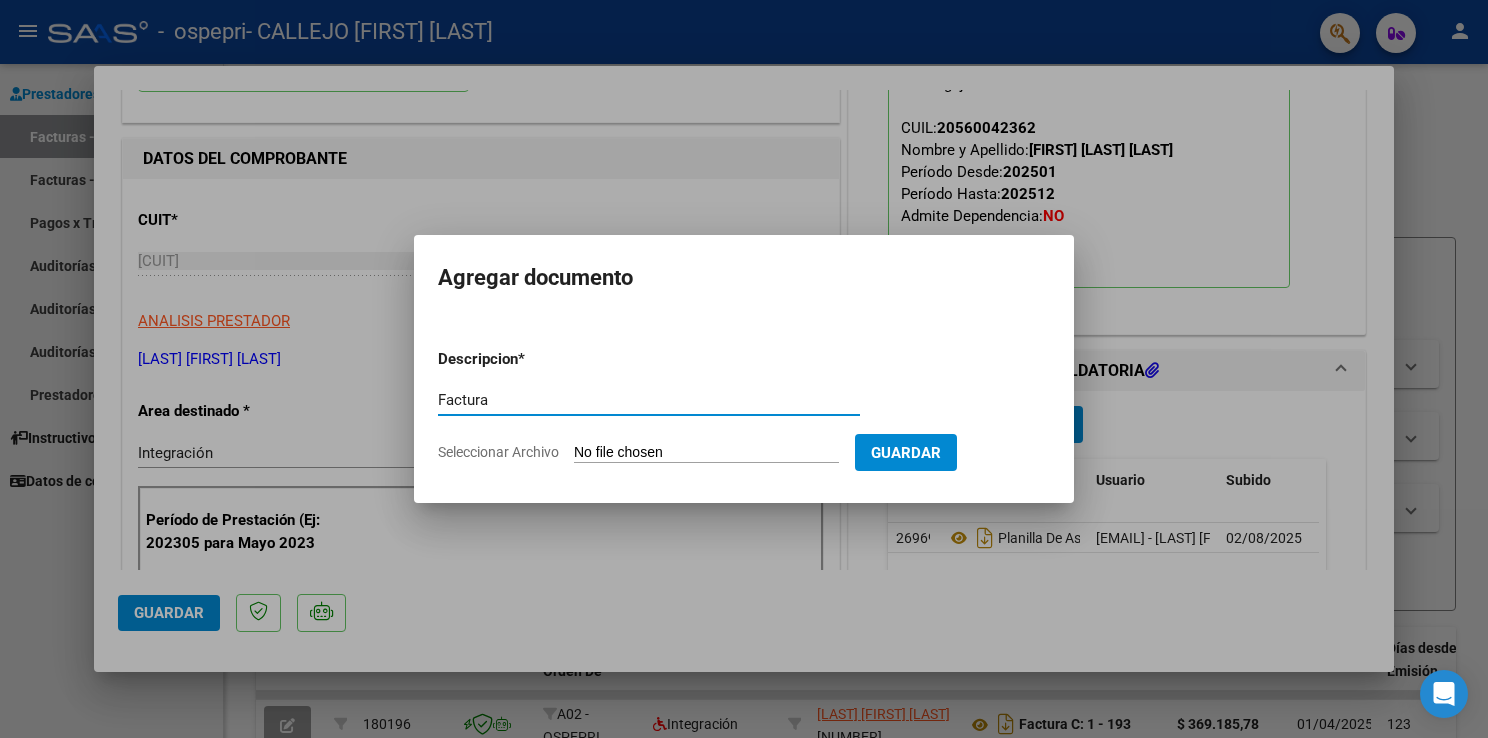 type on "Factura" 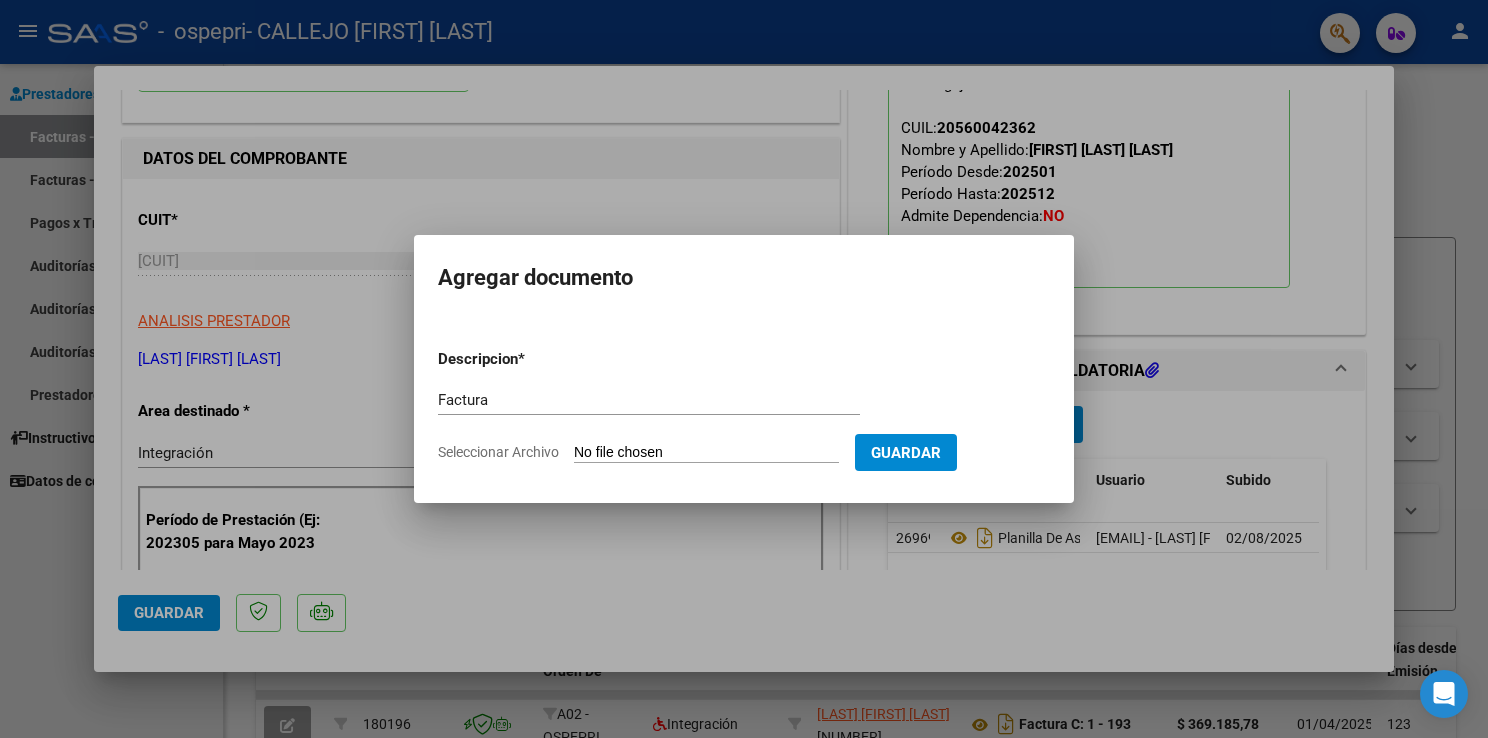 type on "C:\fakepath\[NUMBER]_[NUMBER]_[NUMBER]_[NUMBER].pdf" 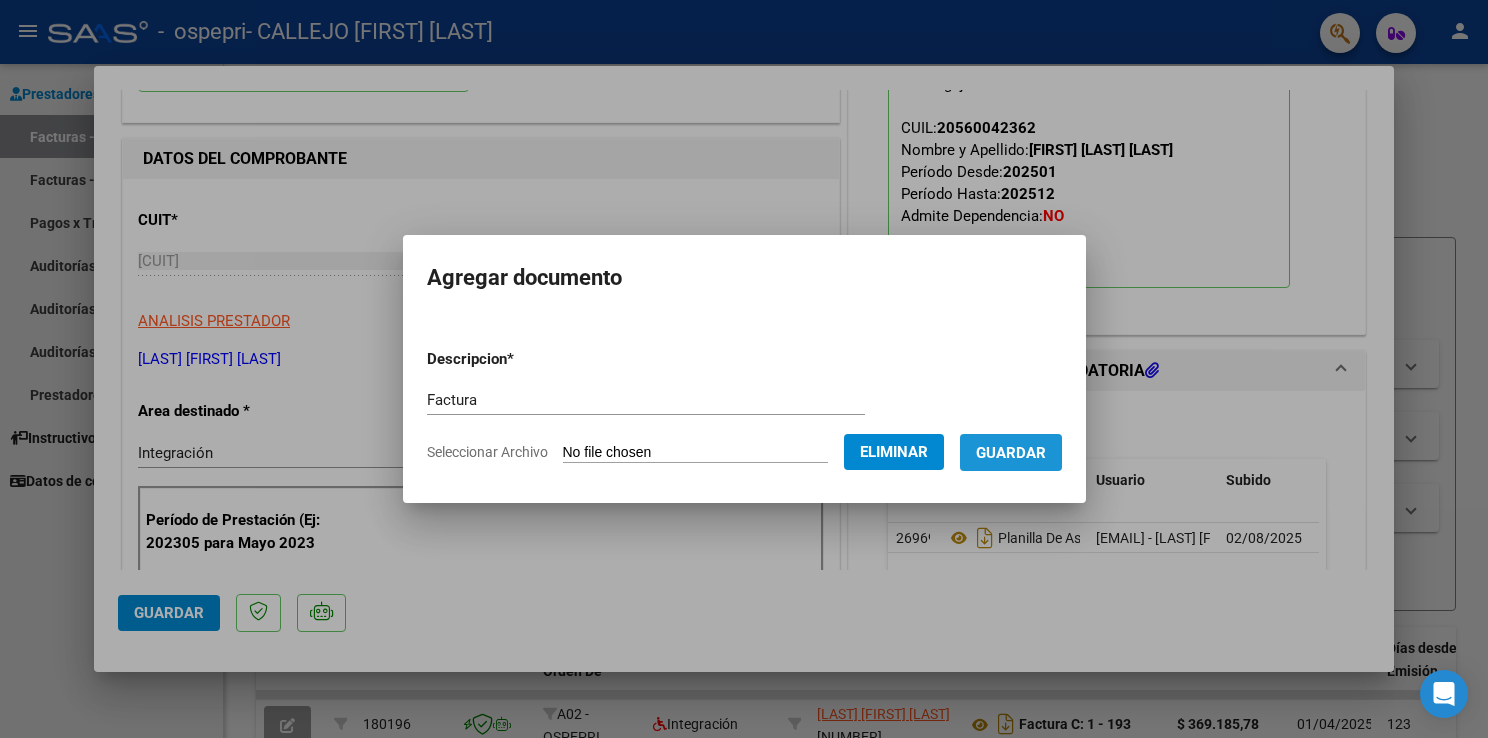 click on "Guardar" at bounding box center [1011, 453] 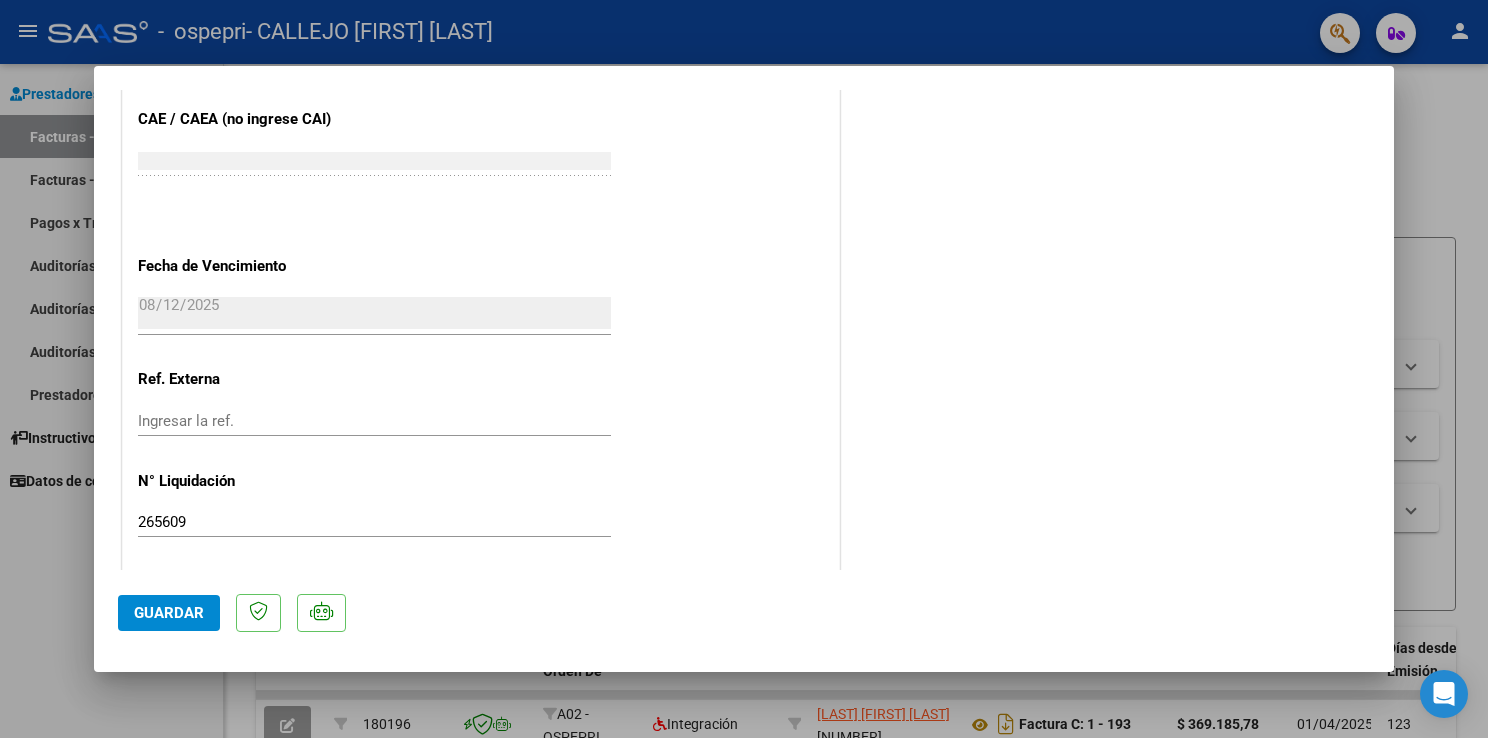 scroll, scrollTop: 1308, scrollLeft: 0, axis: vertical 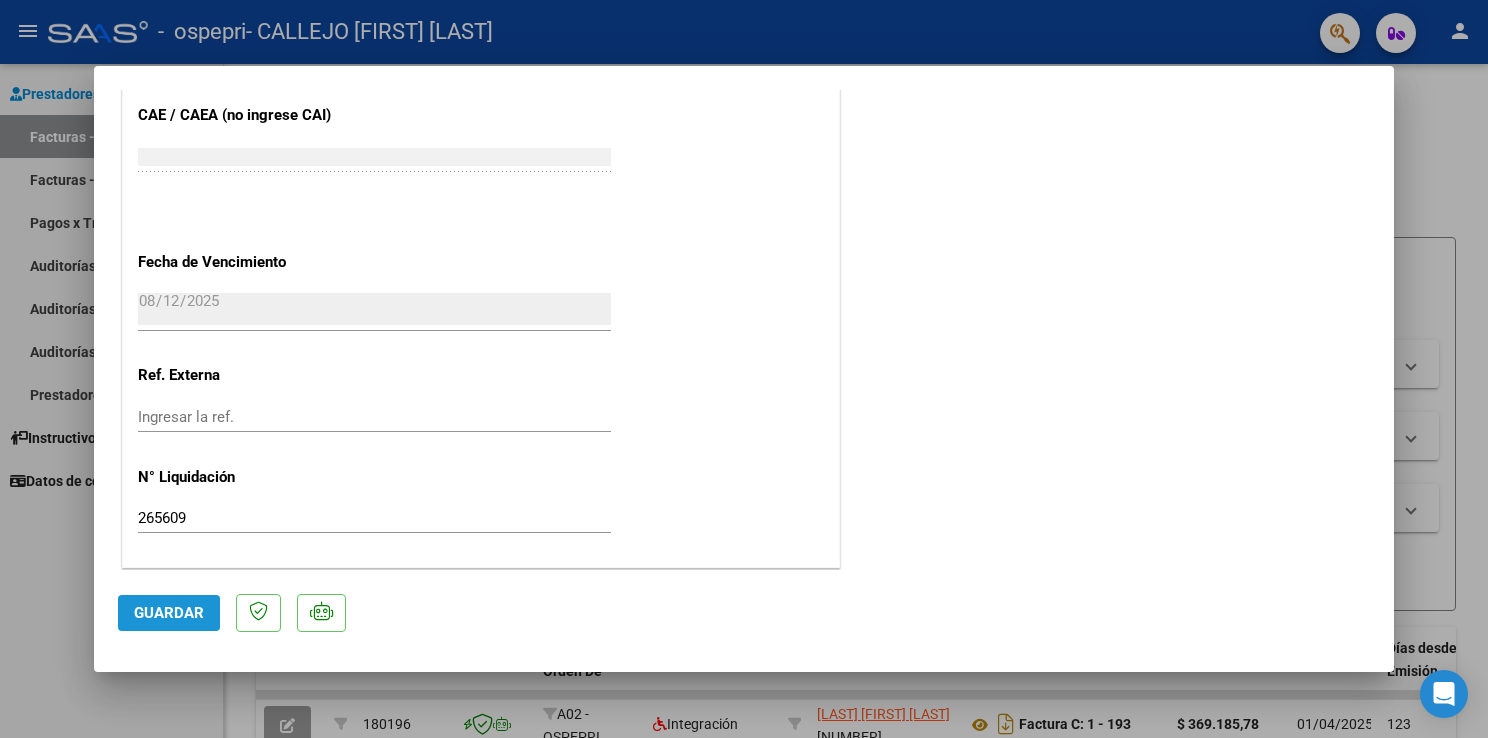 click on "Guardar" 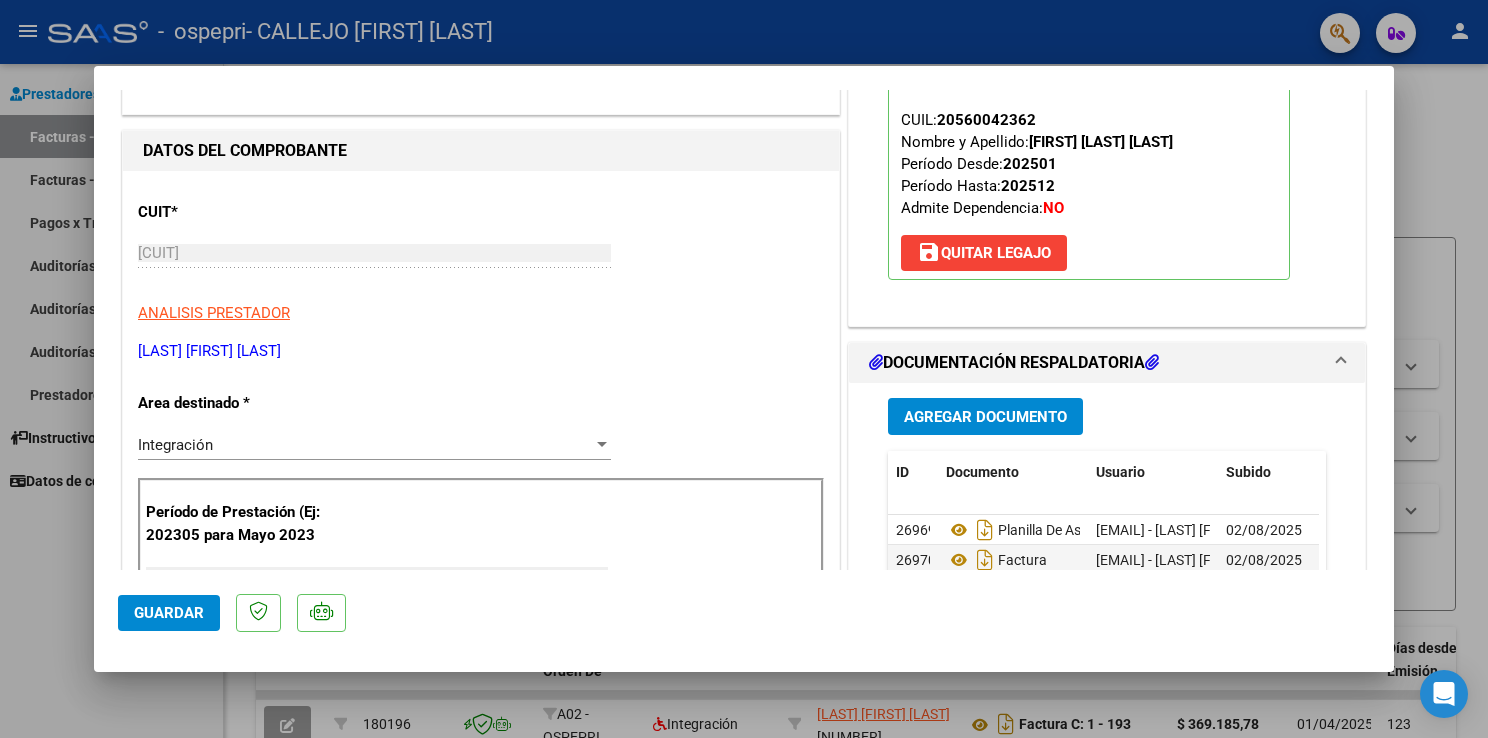 scroll, scrollTop: 0, scrollLeft: 0, axis: both 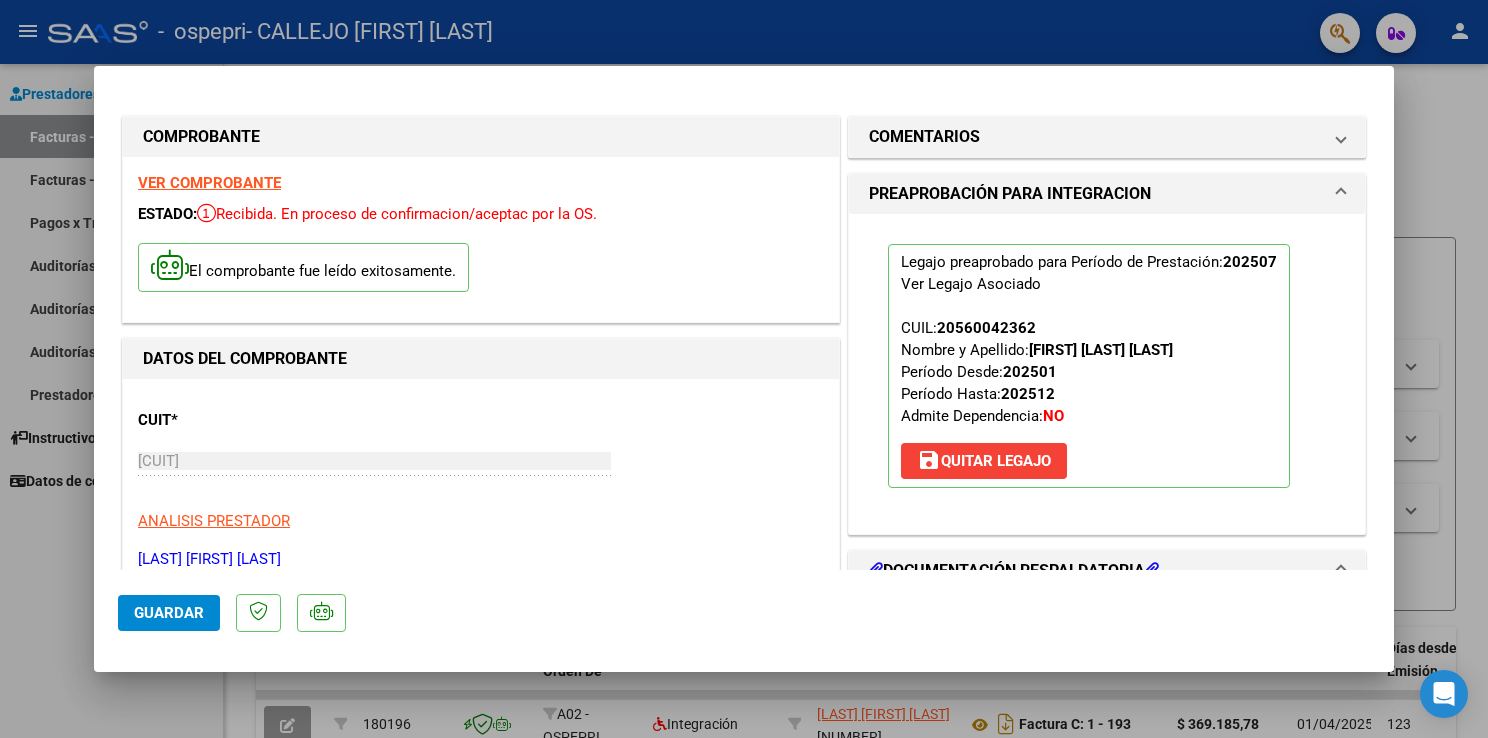 click at bounding box center [744, 369] 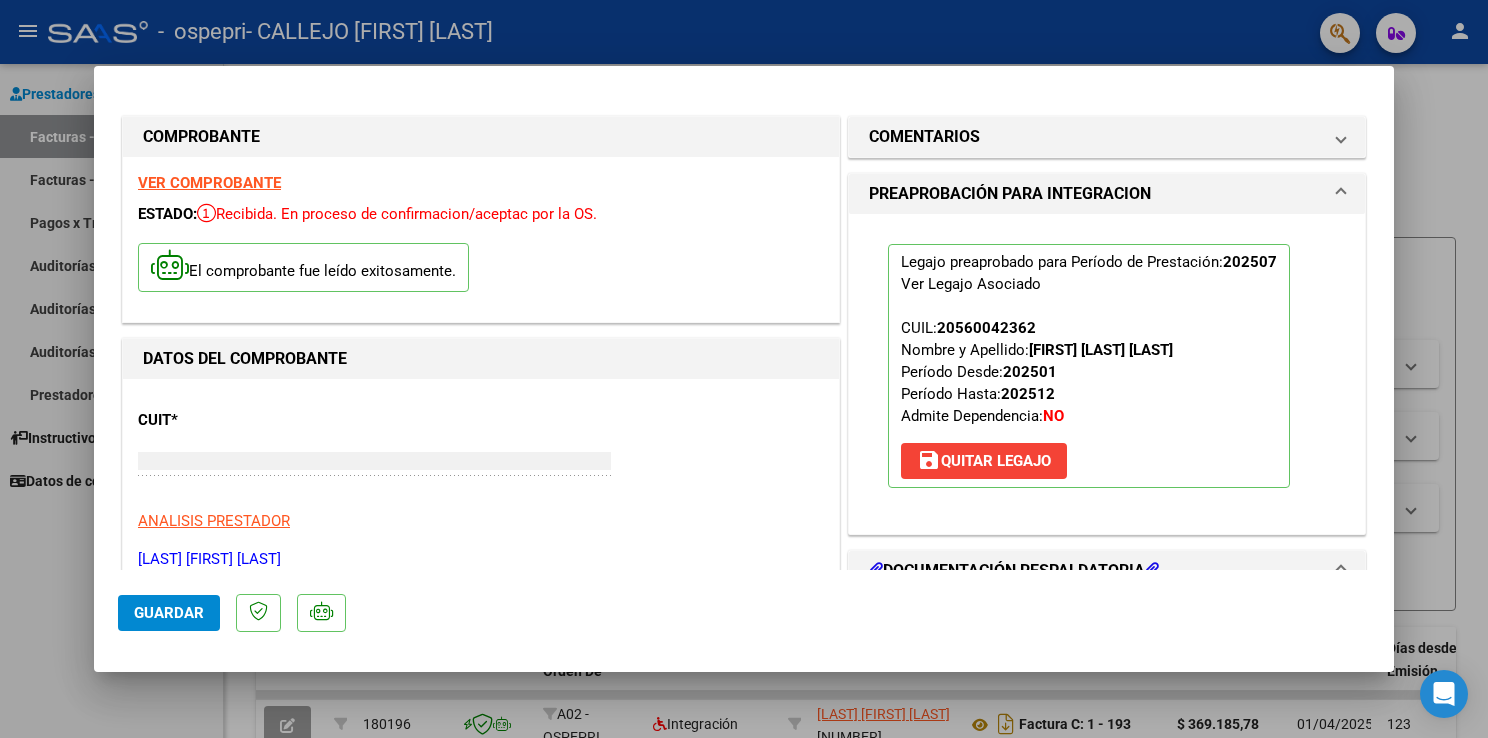 type 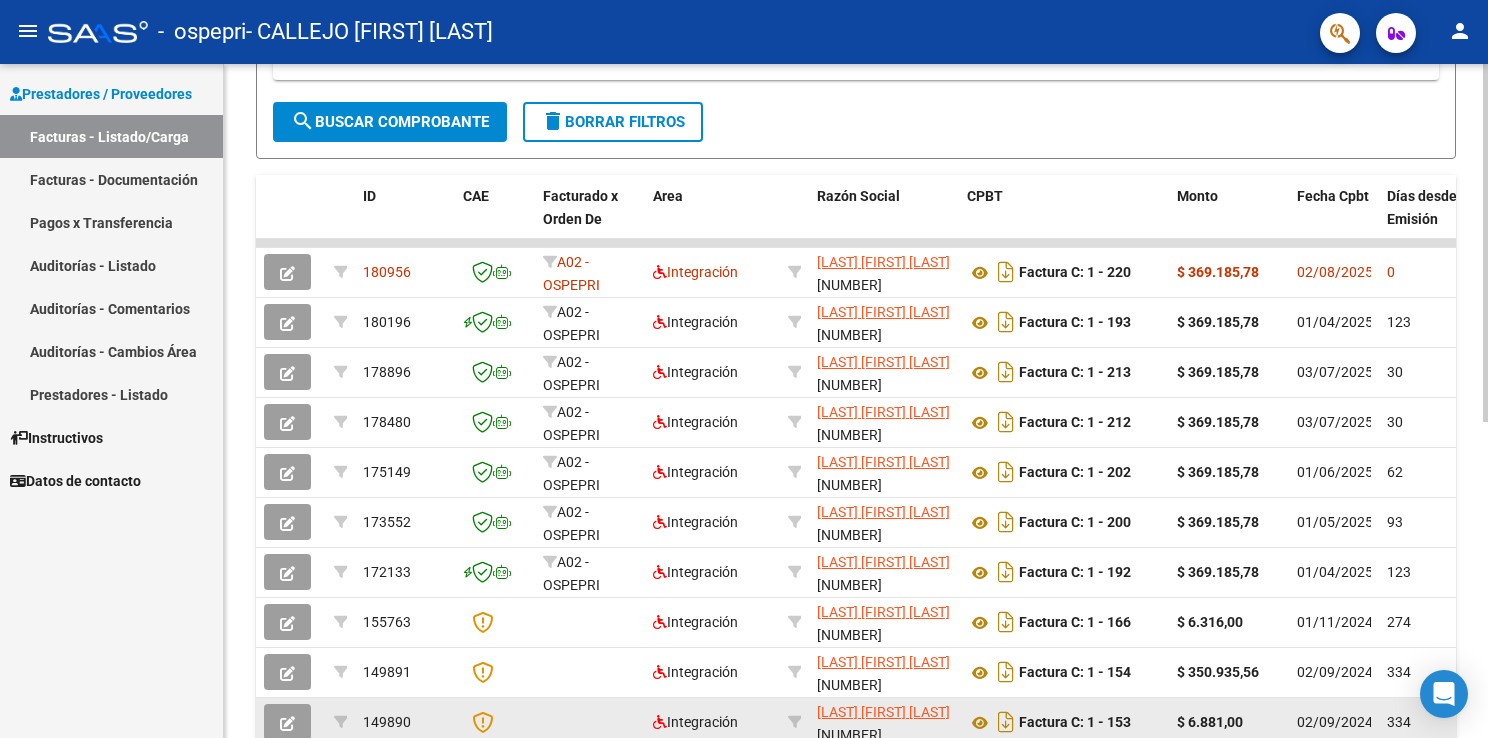 scroll, scrollTop: 500, scrollLeft: 0, axis: vertical 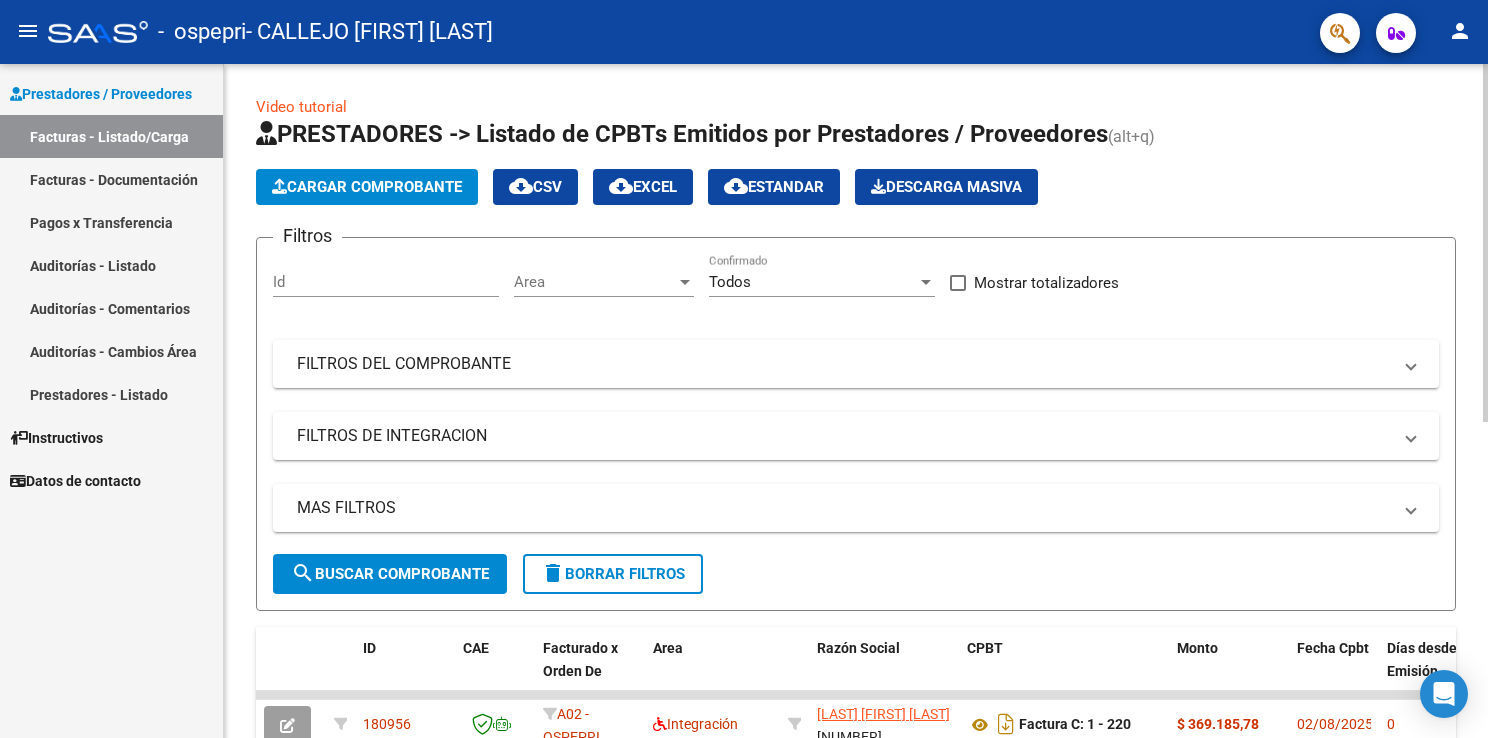 click on "Cargar Comprobante" 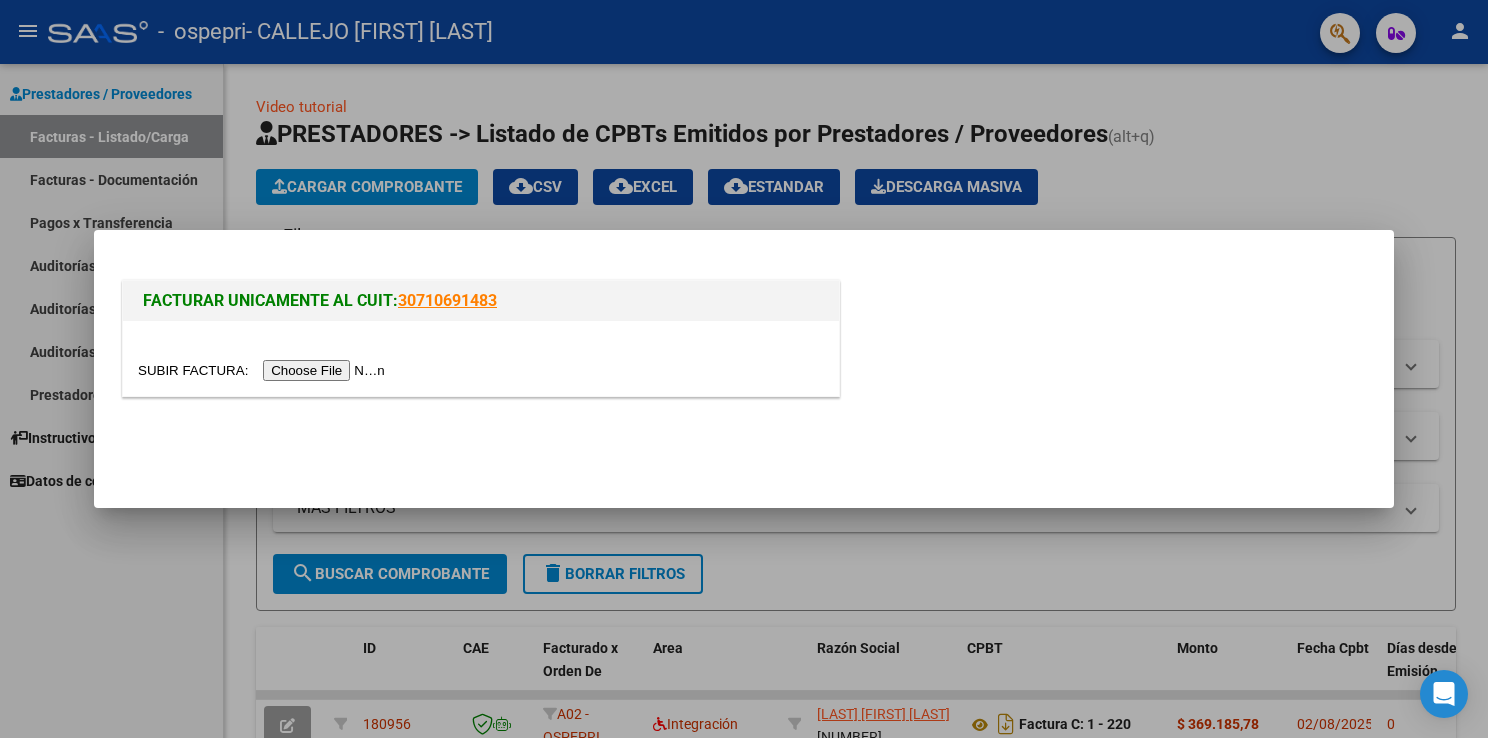click at bounding box center (264, 370) 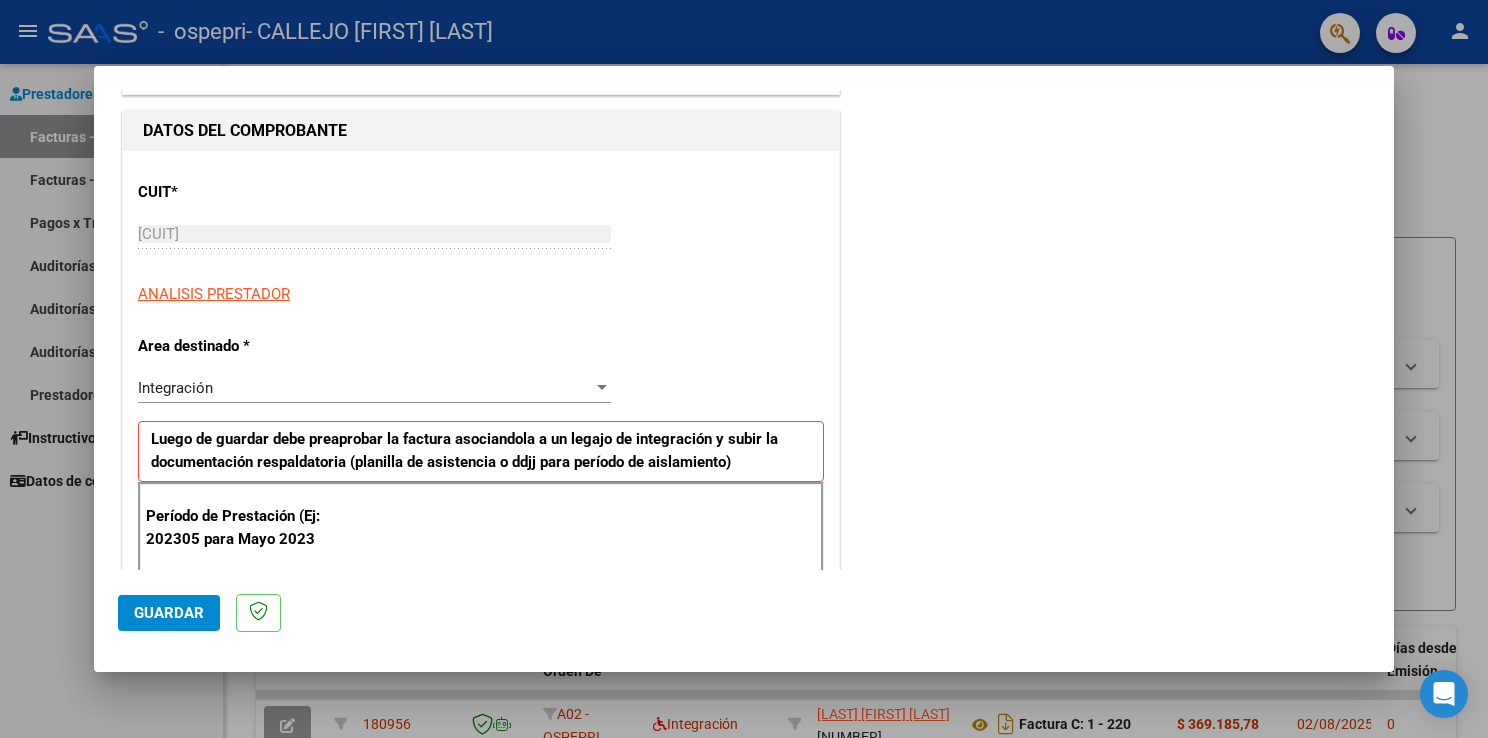 scroll, scrollTop: 300, scrollLeft: 0, axis: vertical 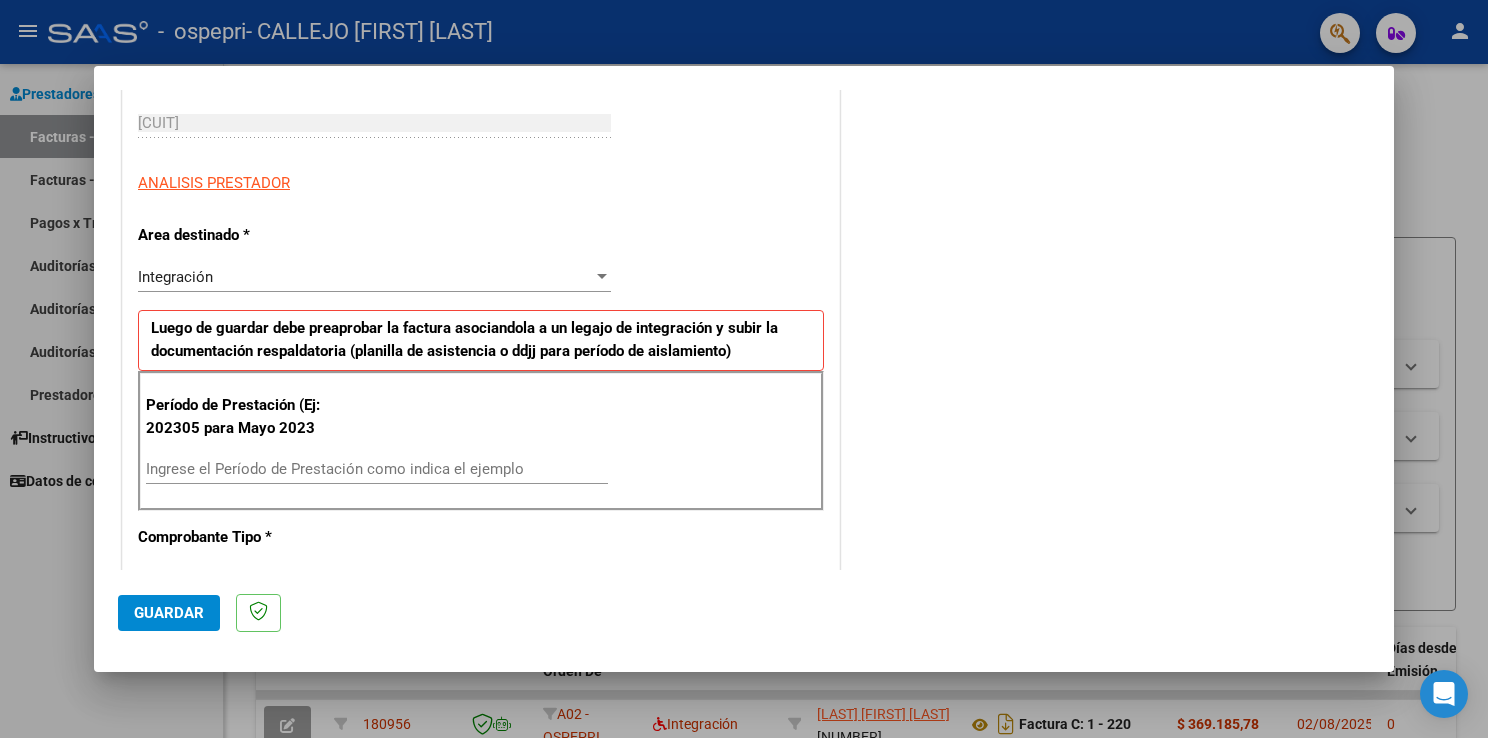 click on "Ingrese el Período de Prestación como indica el ejemplo" at bounding box center [377, 469] 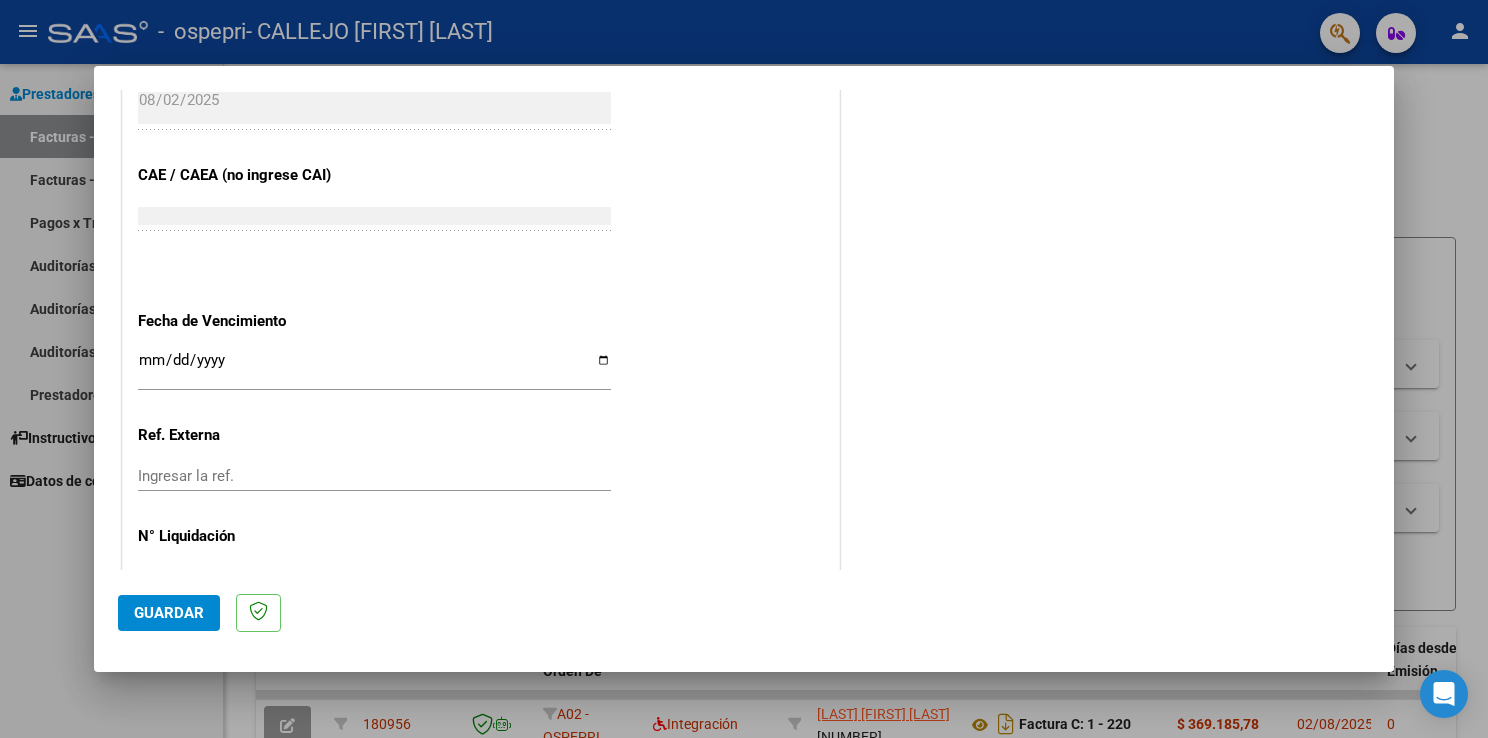 scroll, scrollTop: 1200, scrollLeft: 0, axis: vertical 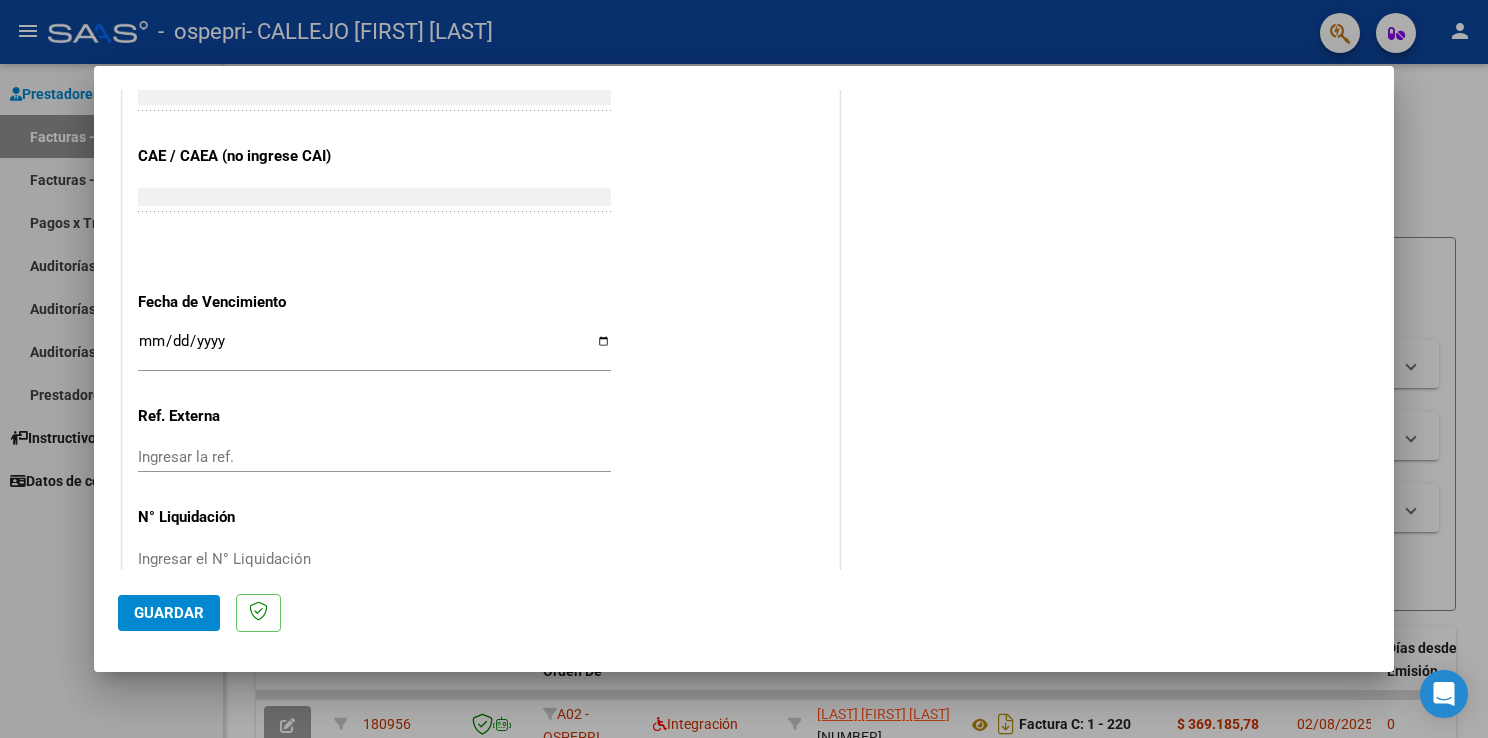 type on "202507" 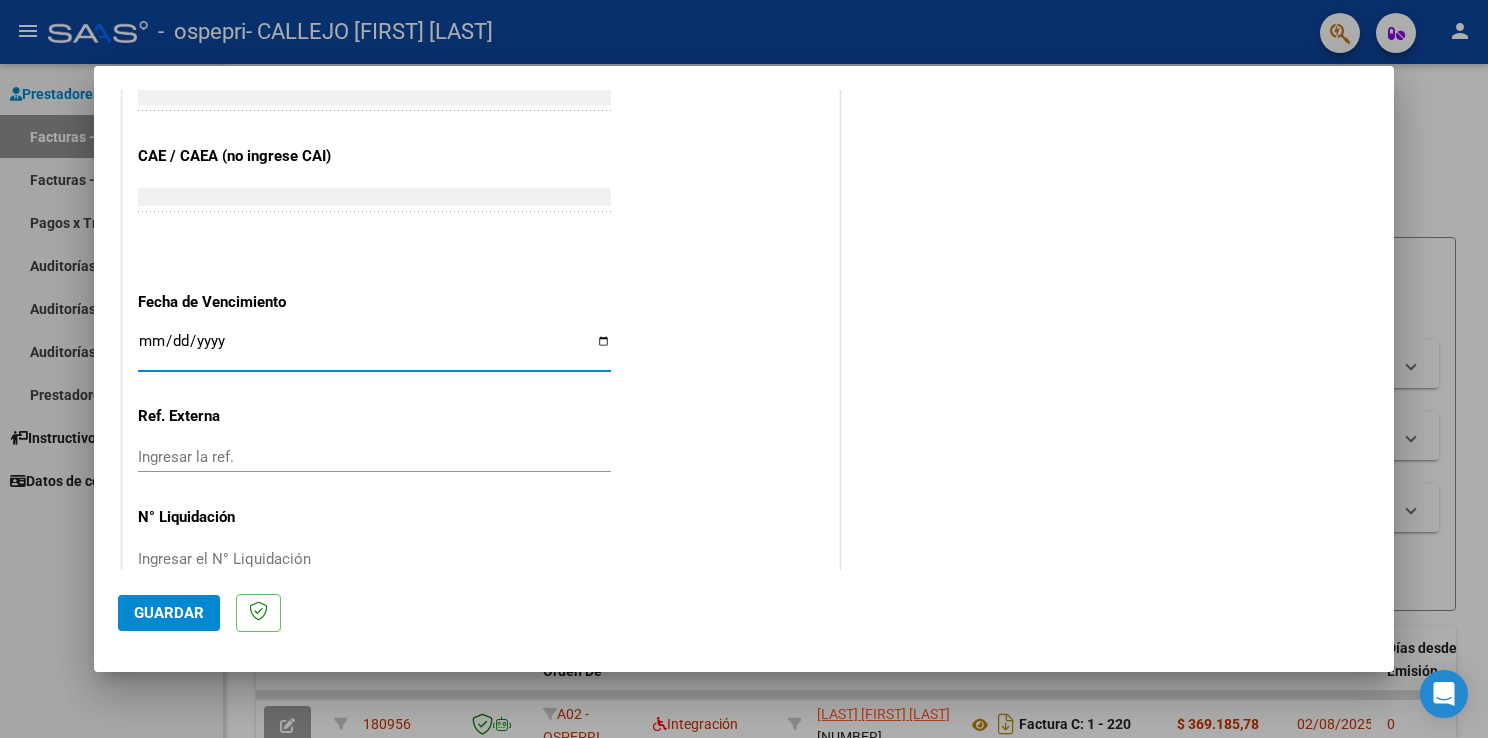 click on "Ingresar la fecha" at bounding box center [374, 349] 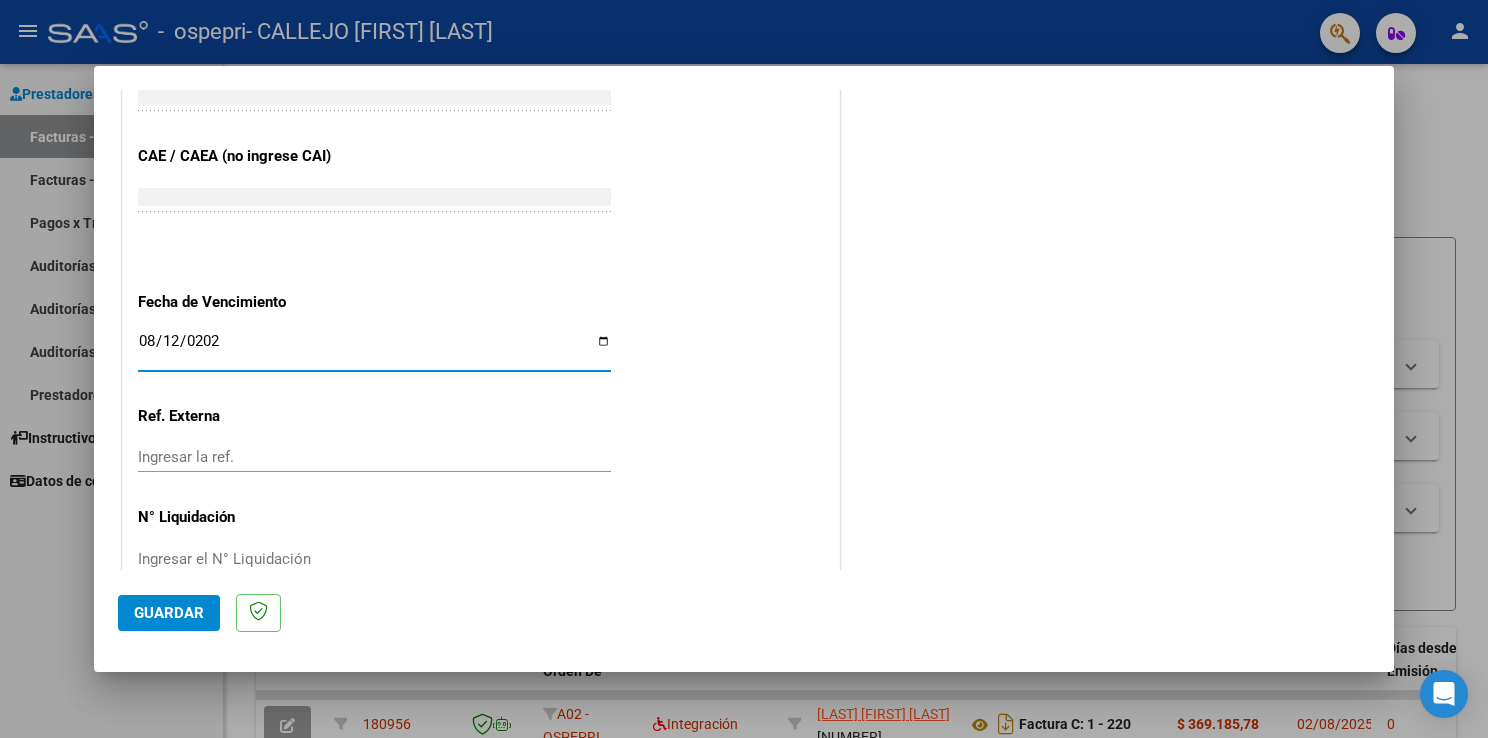 type on "2025-08-12" 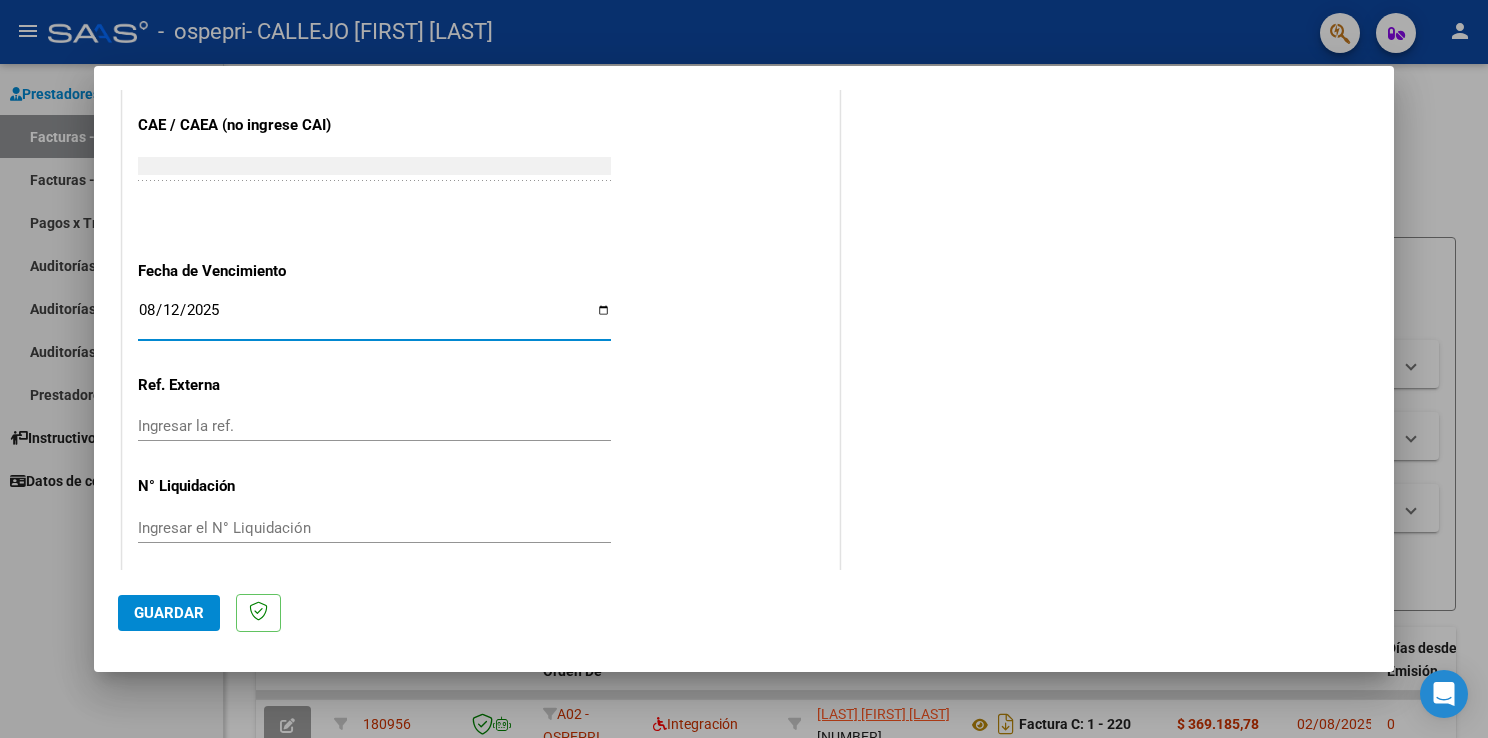 scroll, scrollTop: 1240, scrollLeft: 0, axis: vertical 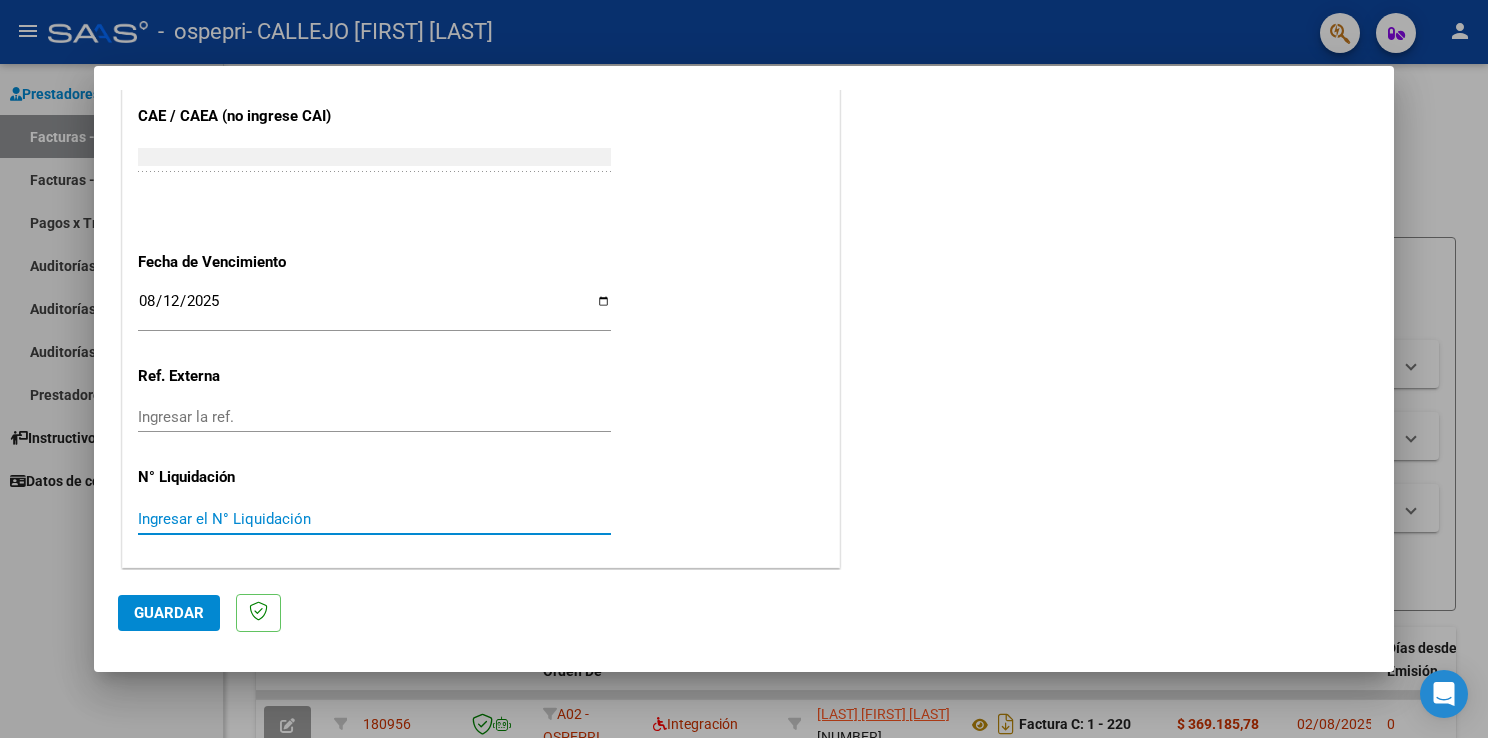 click on "Ingresar el N° Liquidación" at bounding box center (374, 519) 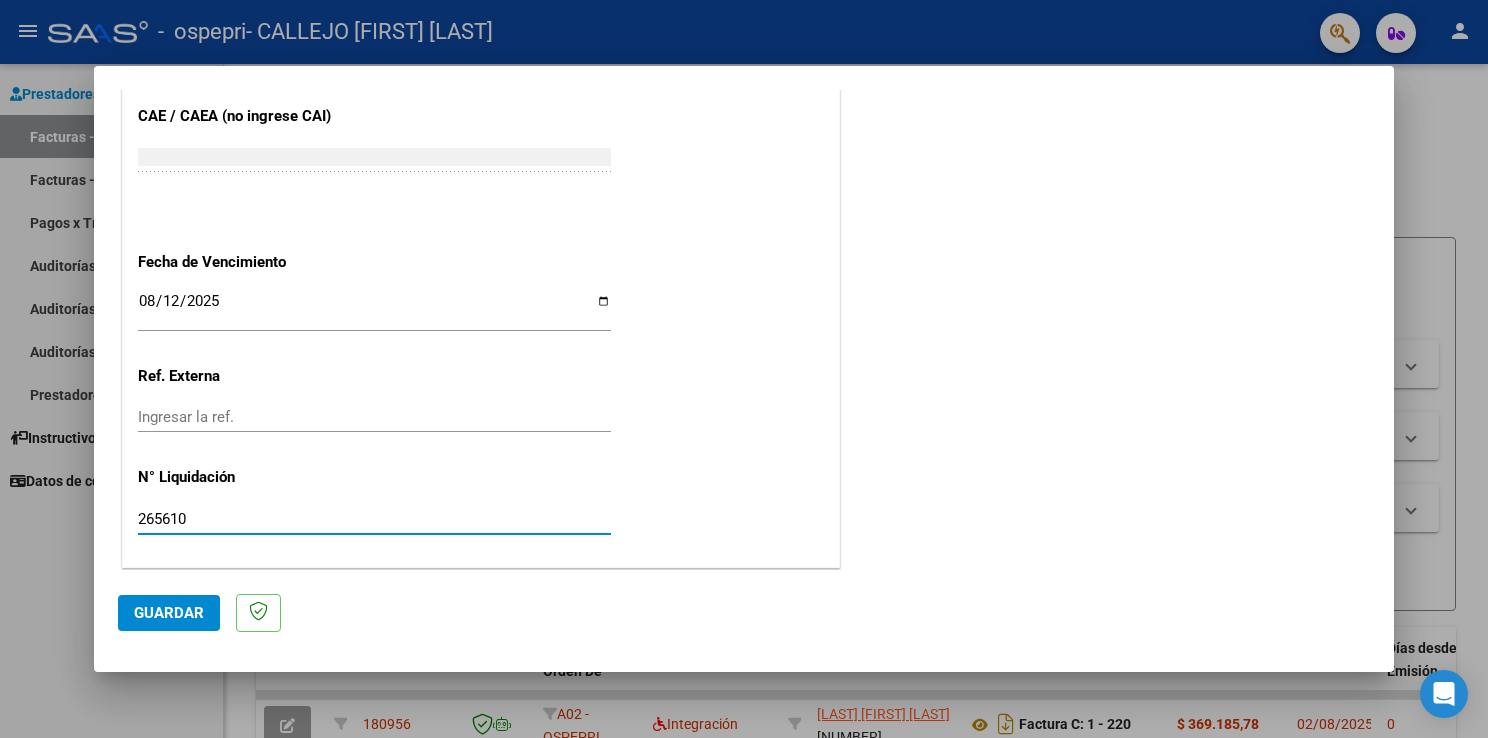type on "265610" 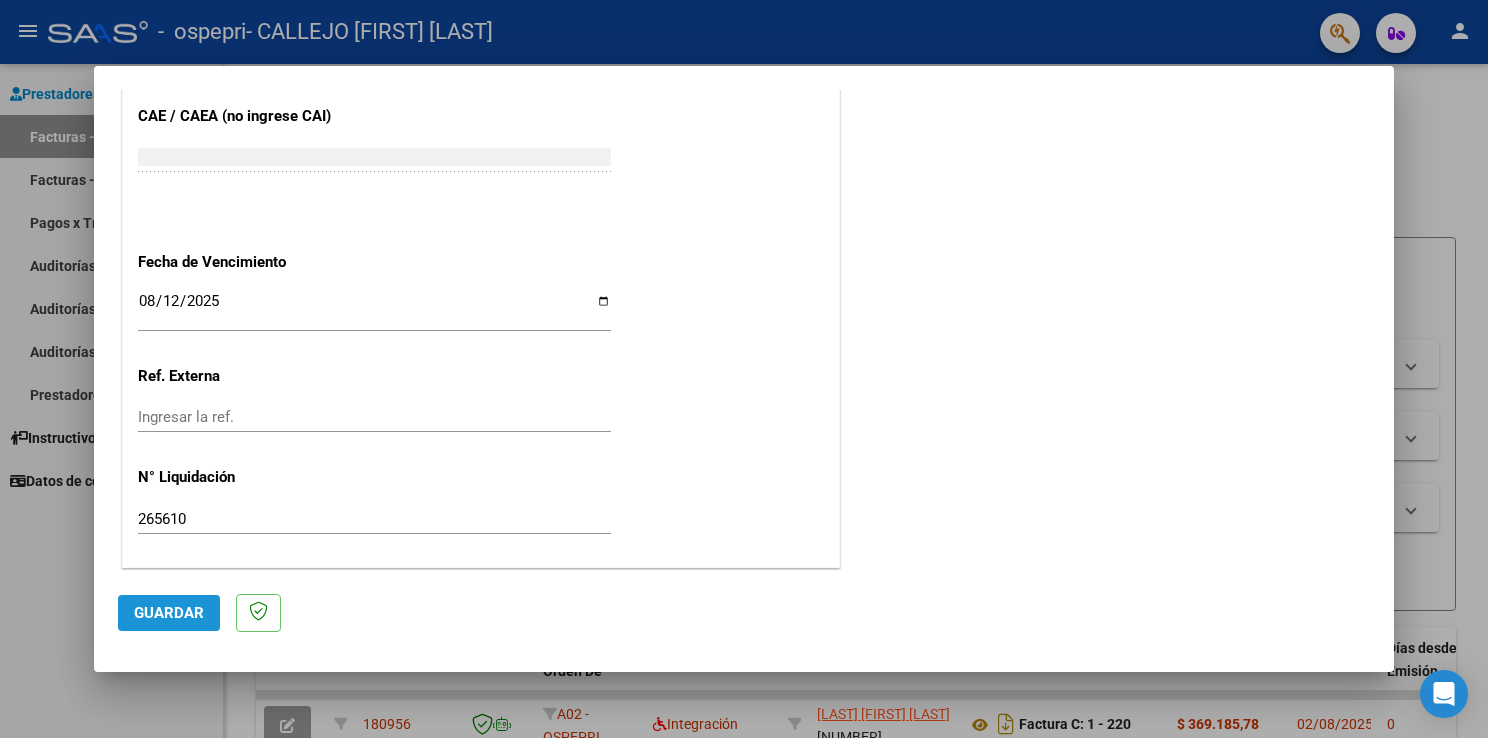click on "Guardar" 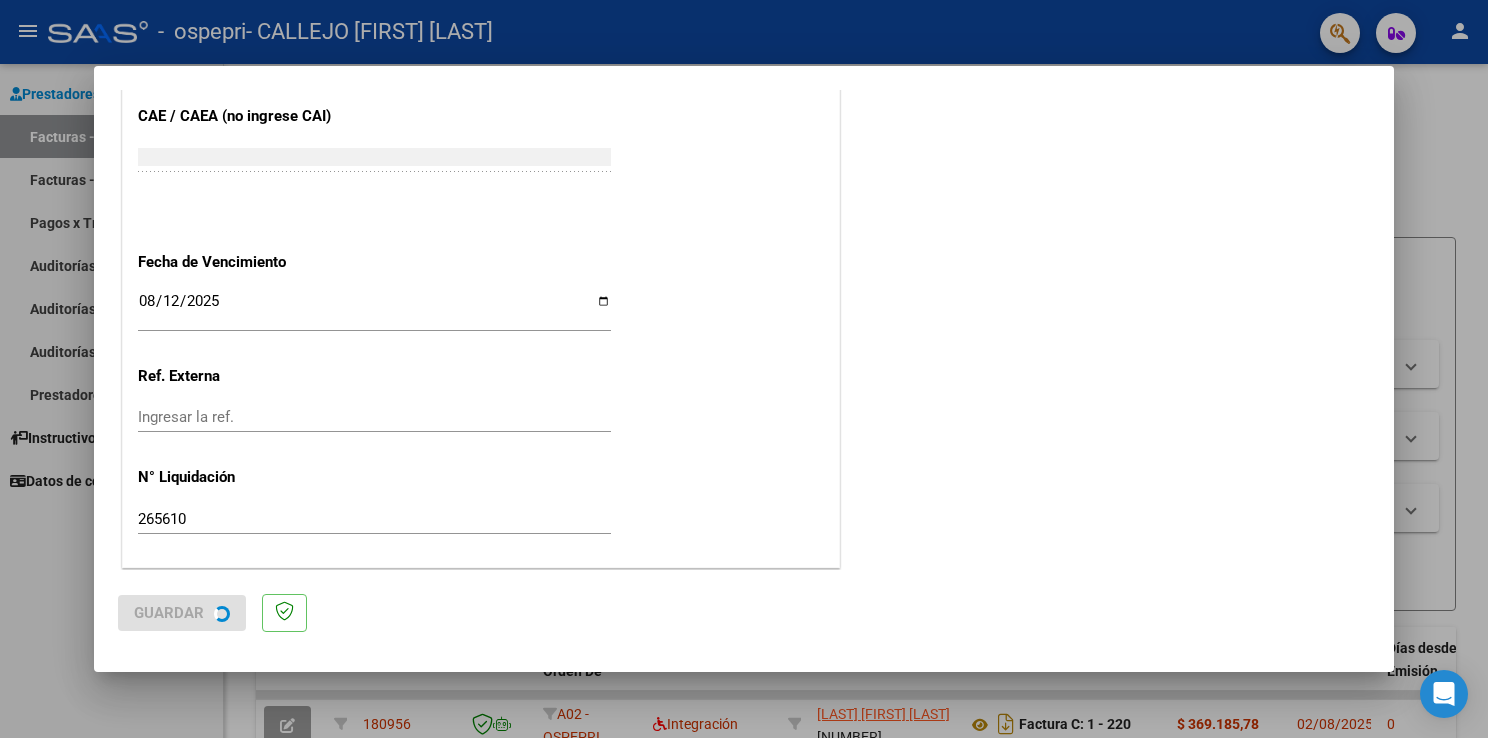 scroll, scrollTop: 0, scrollLeft: 0, axis: both 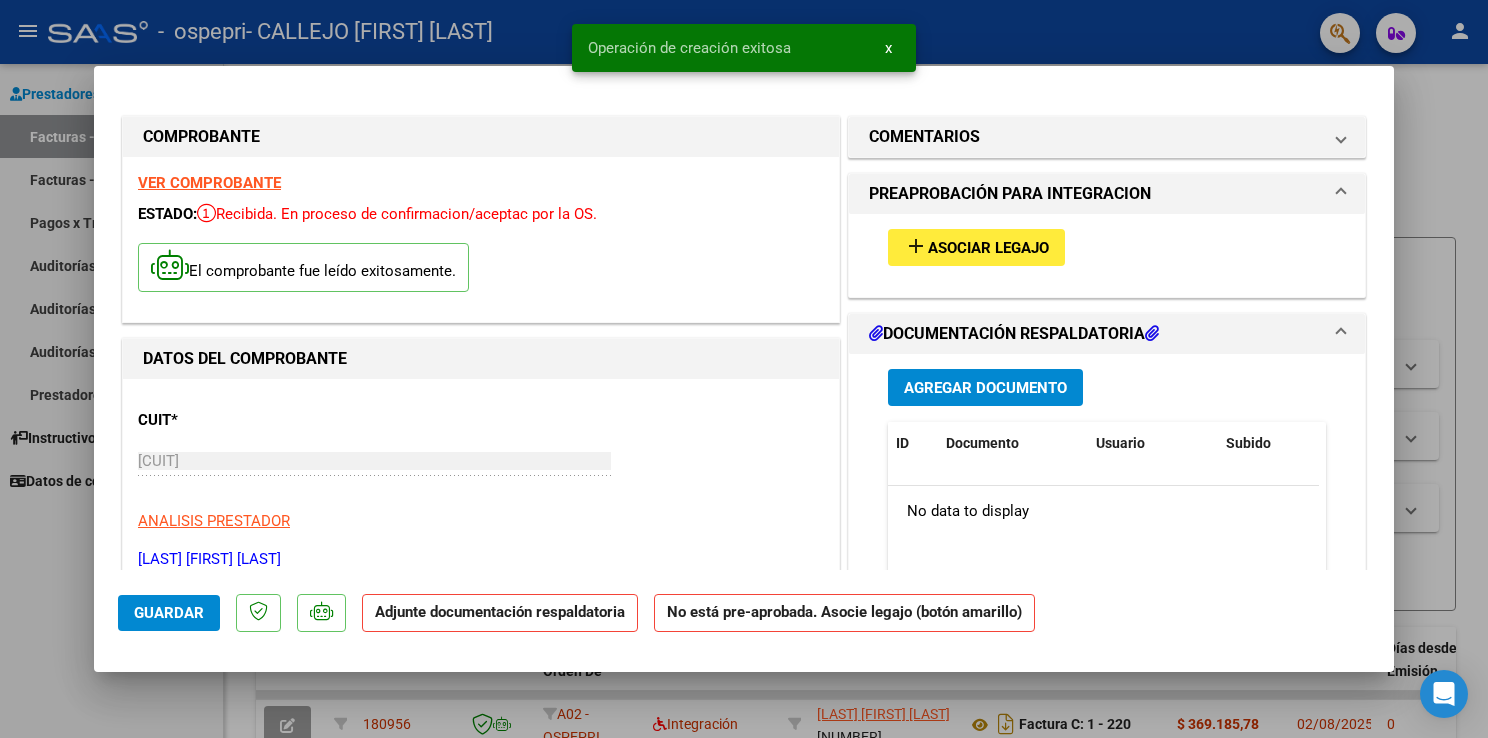click on "Asociar Legajo" at bounding box center [988, 248] 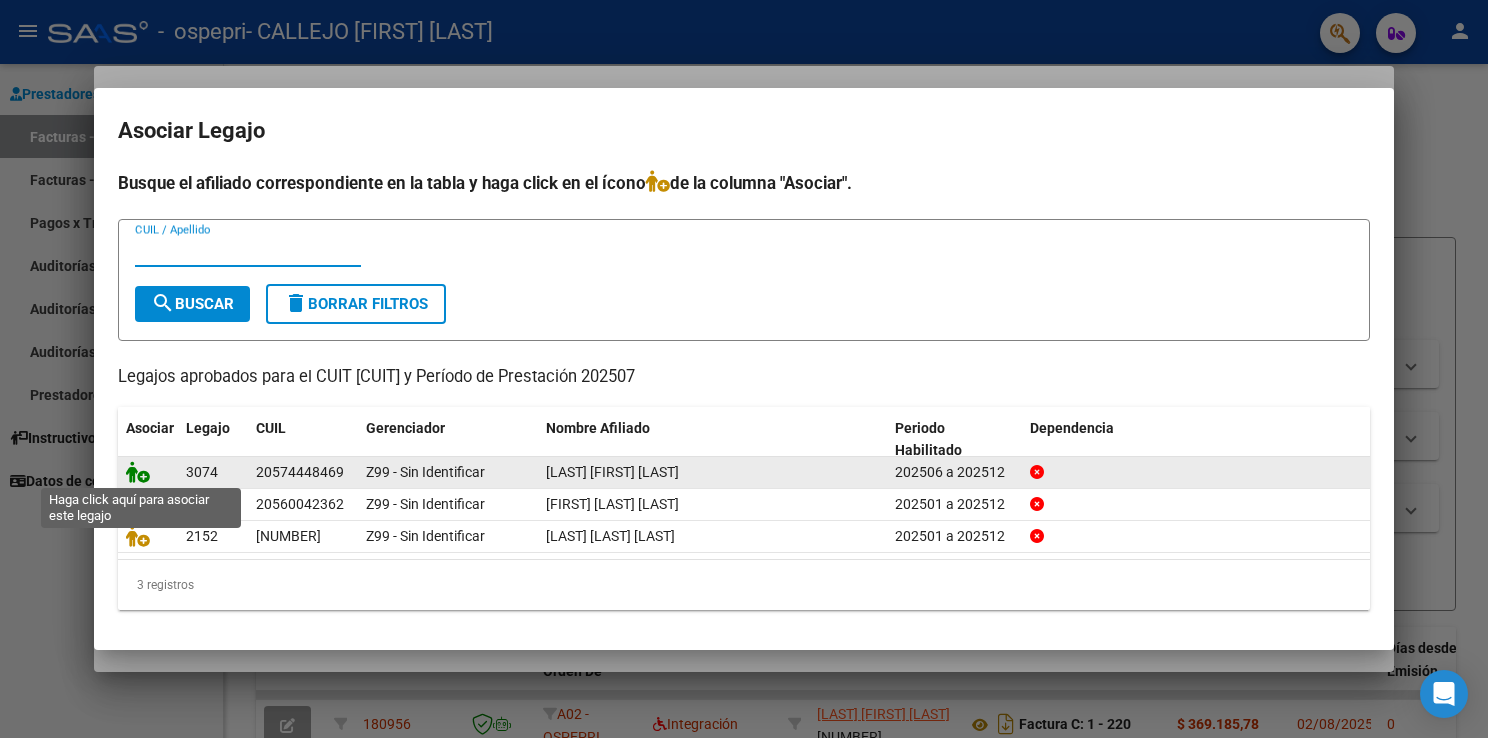 click 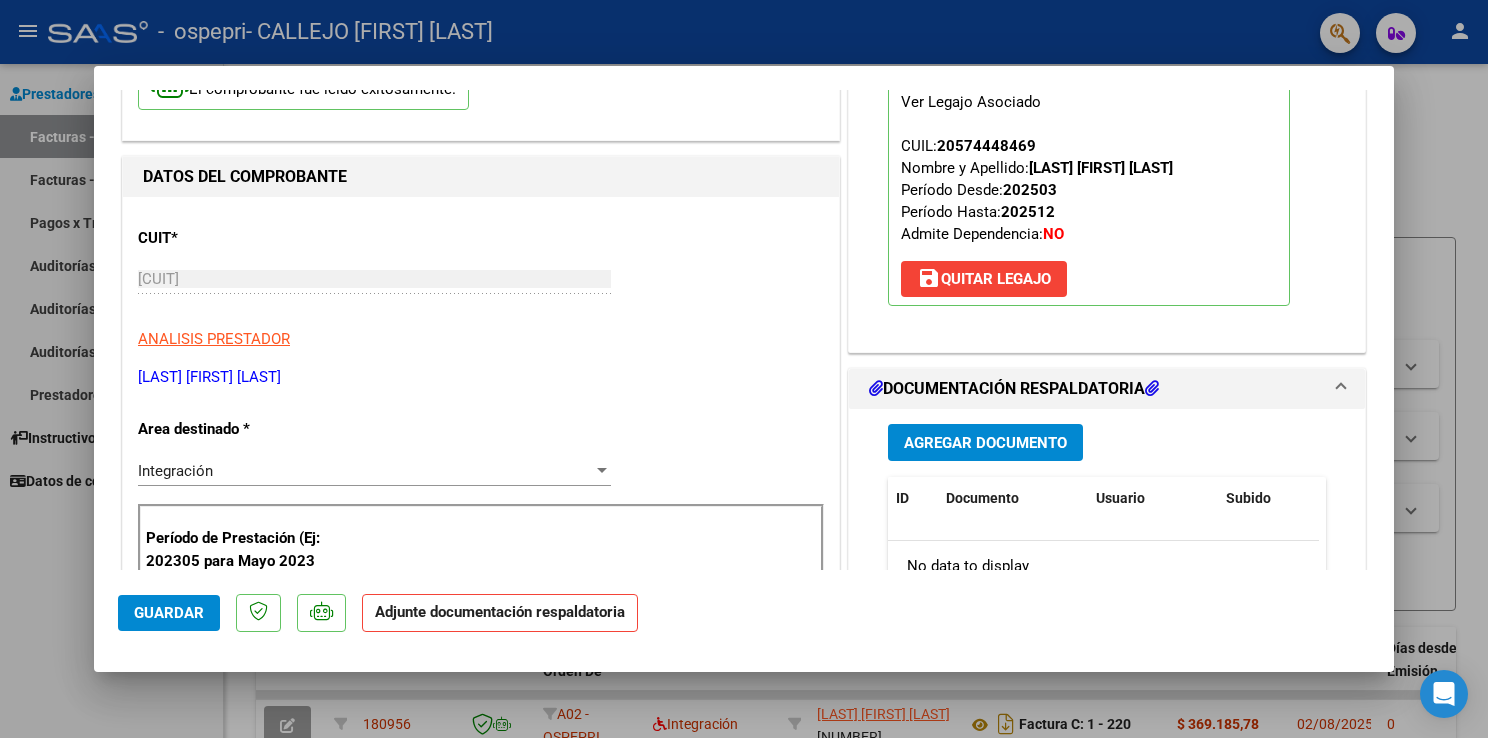 scroll, scrollTop: 200, scrollLeft: 0, axis: vertical 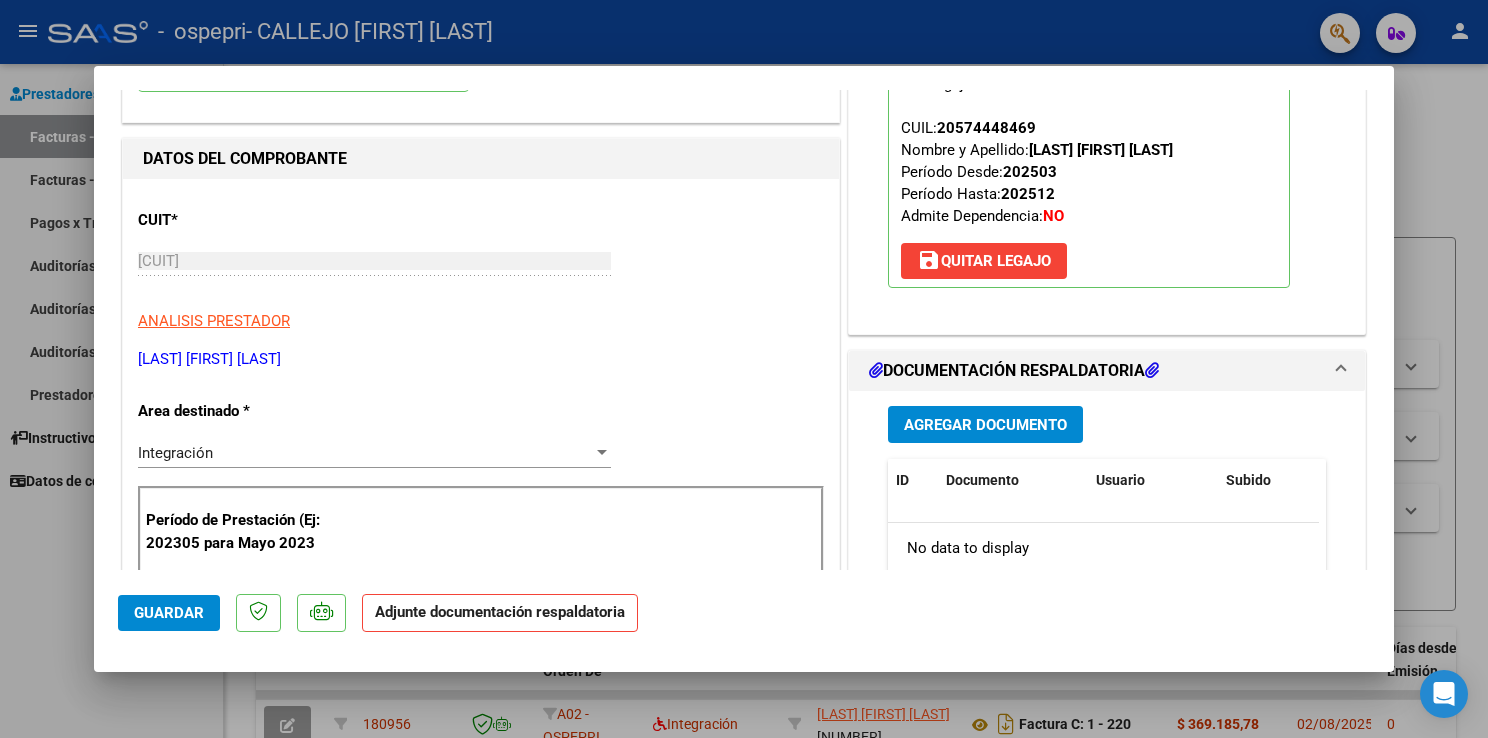 click on "Agregar Documento" at bounding box center (985, 425) 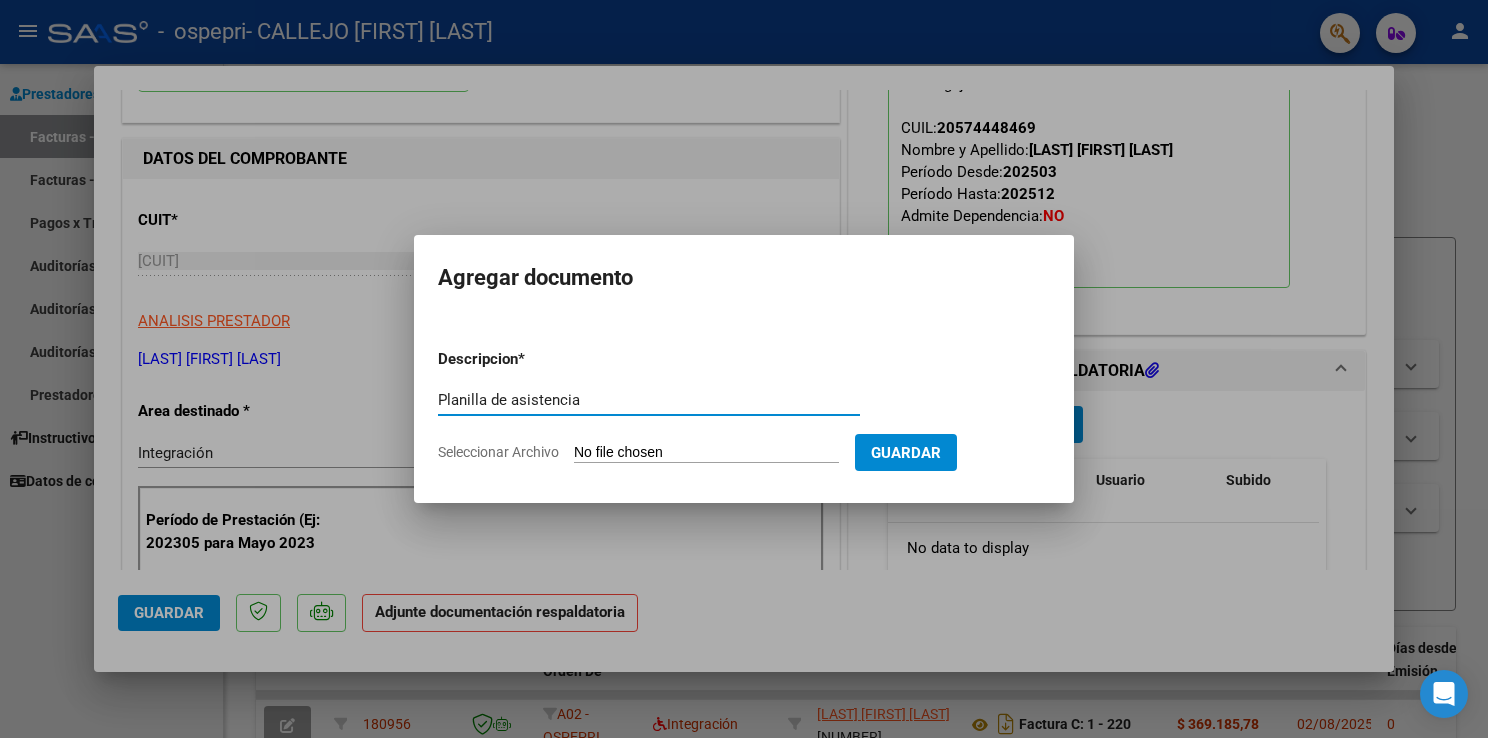 type on "Planilla de asistencia" 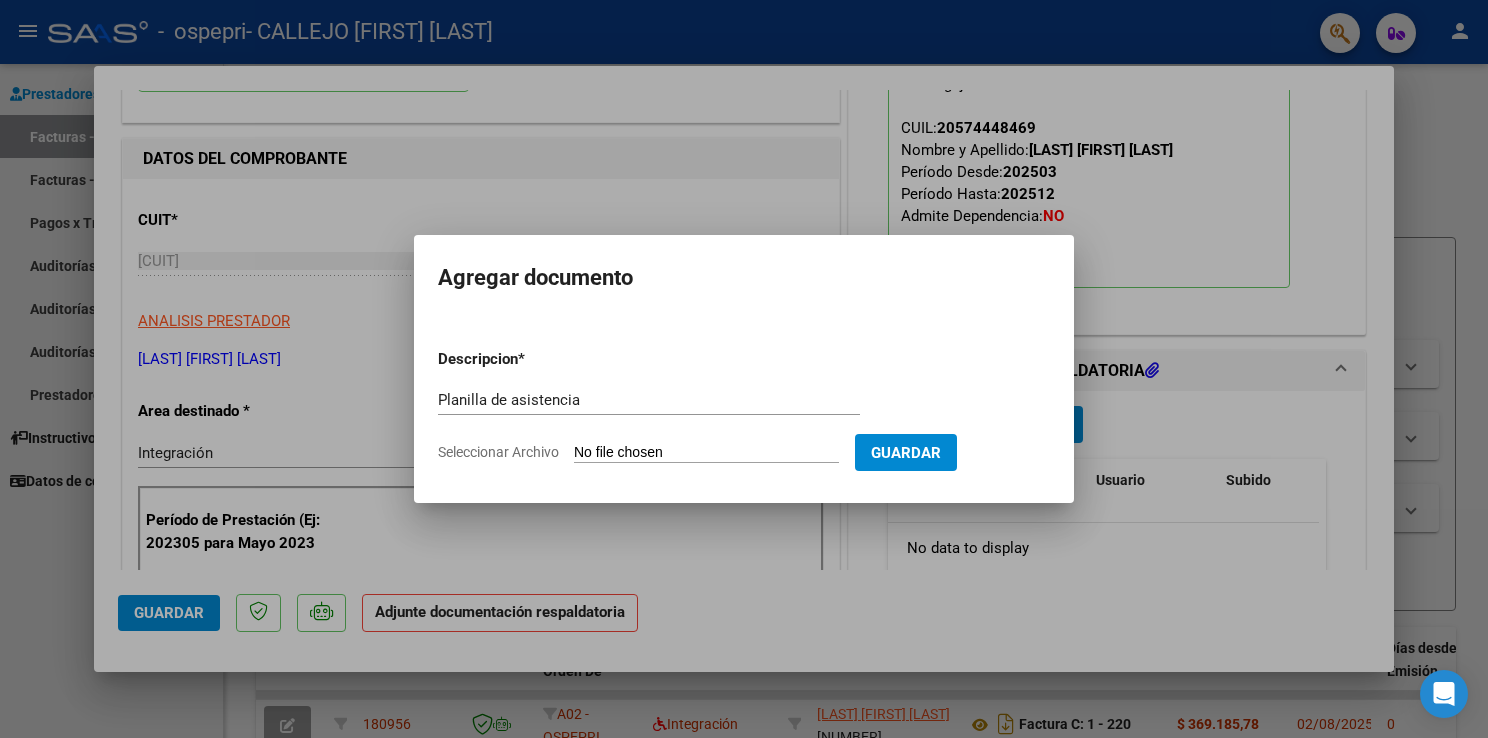 type on "C:\fakepath\[FIRST] [LAST].pdf" 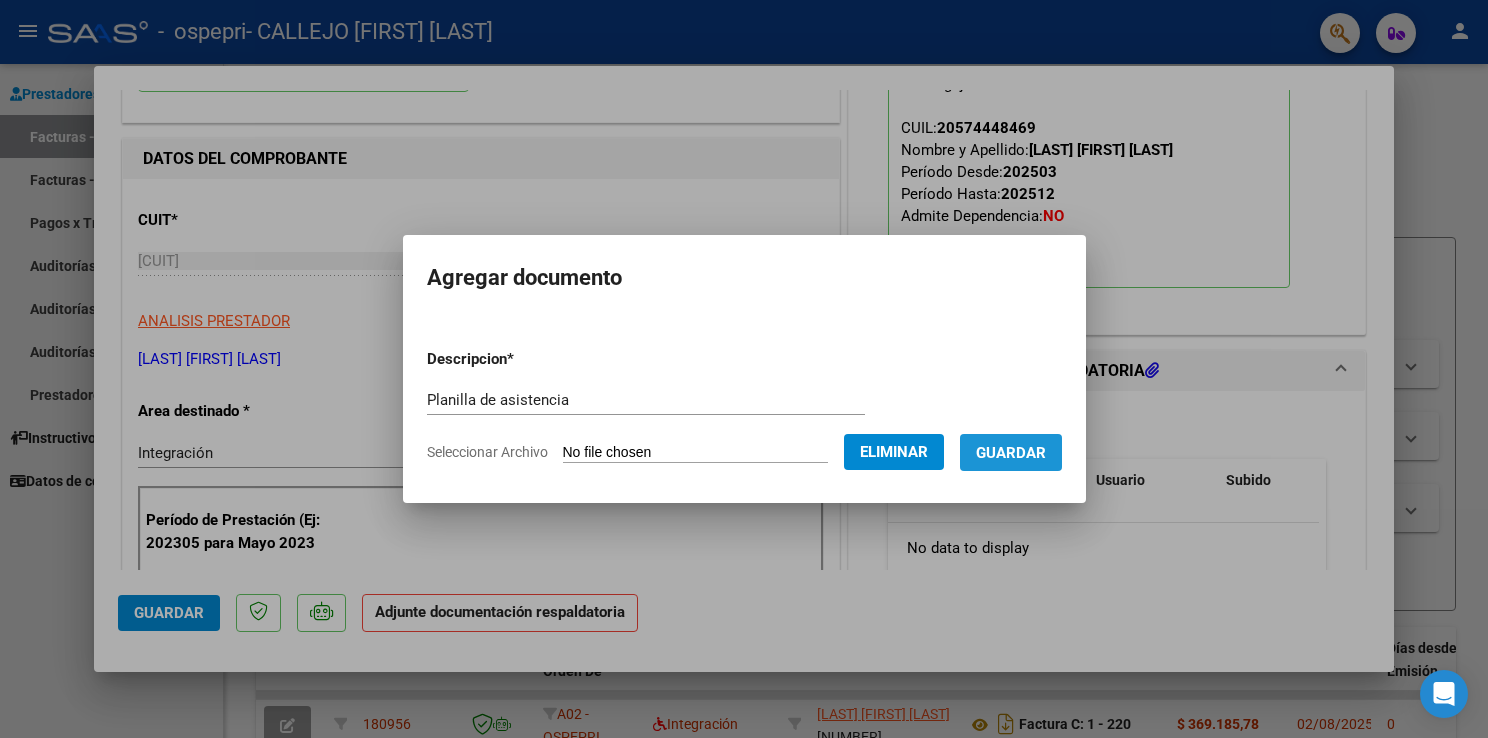 click on "Guardar" at bounding box center [1011, 453] 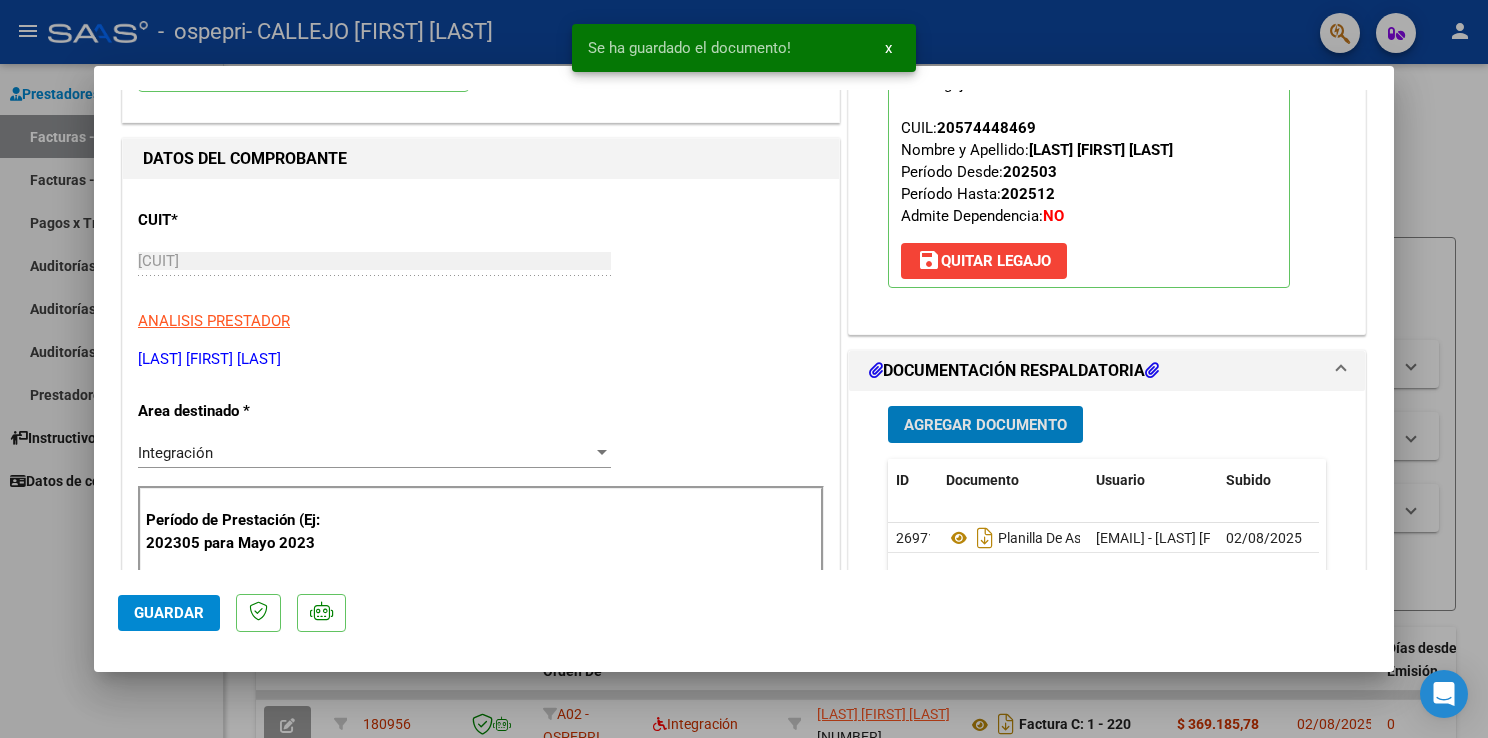click on "Agregar Documento" at bounding box center (985, 425) 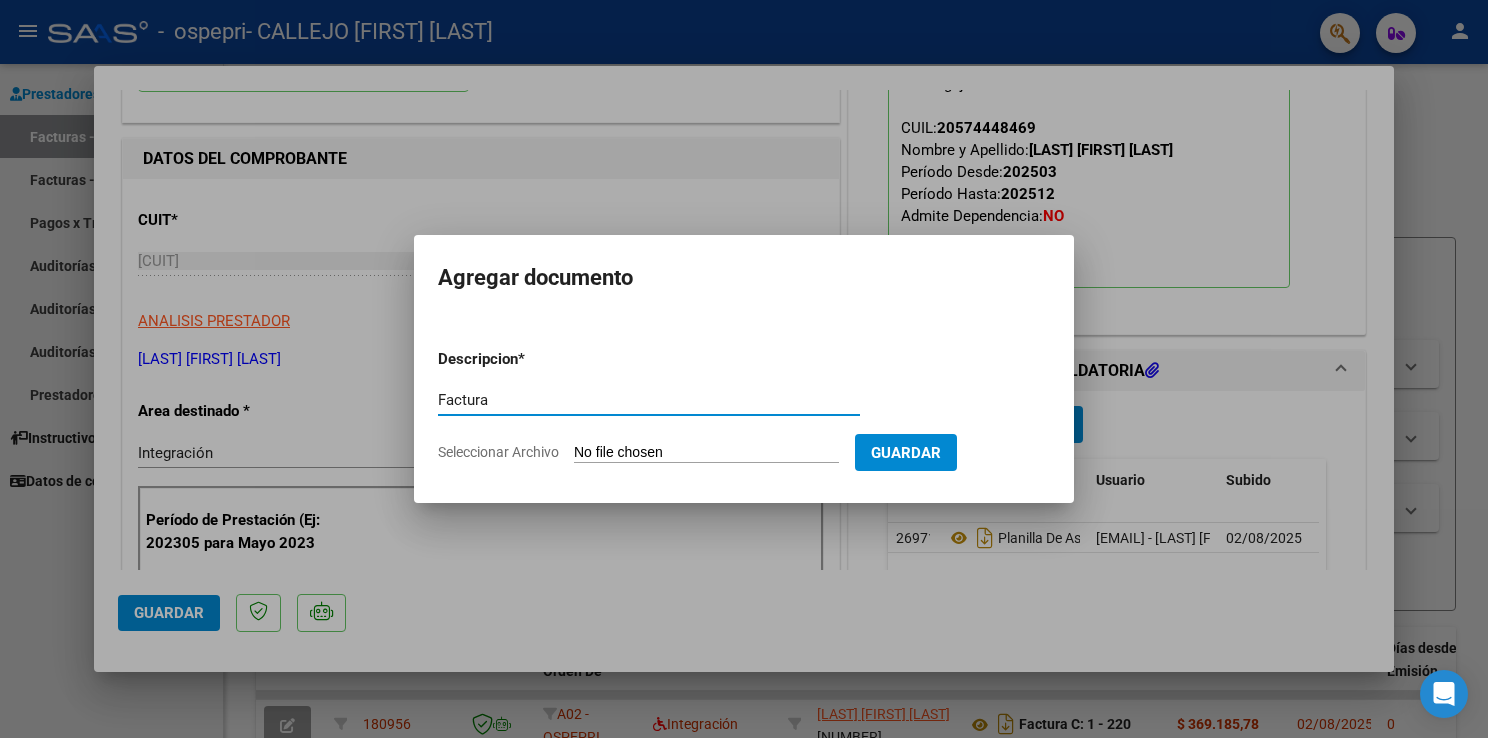 type on "Factura" 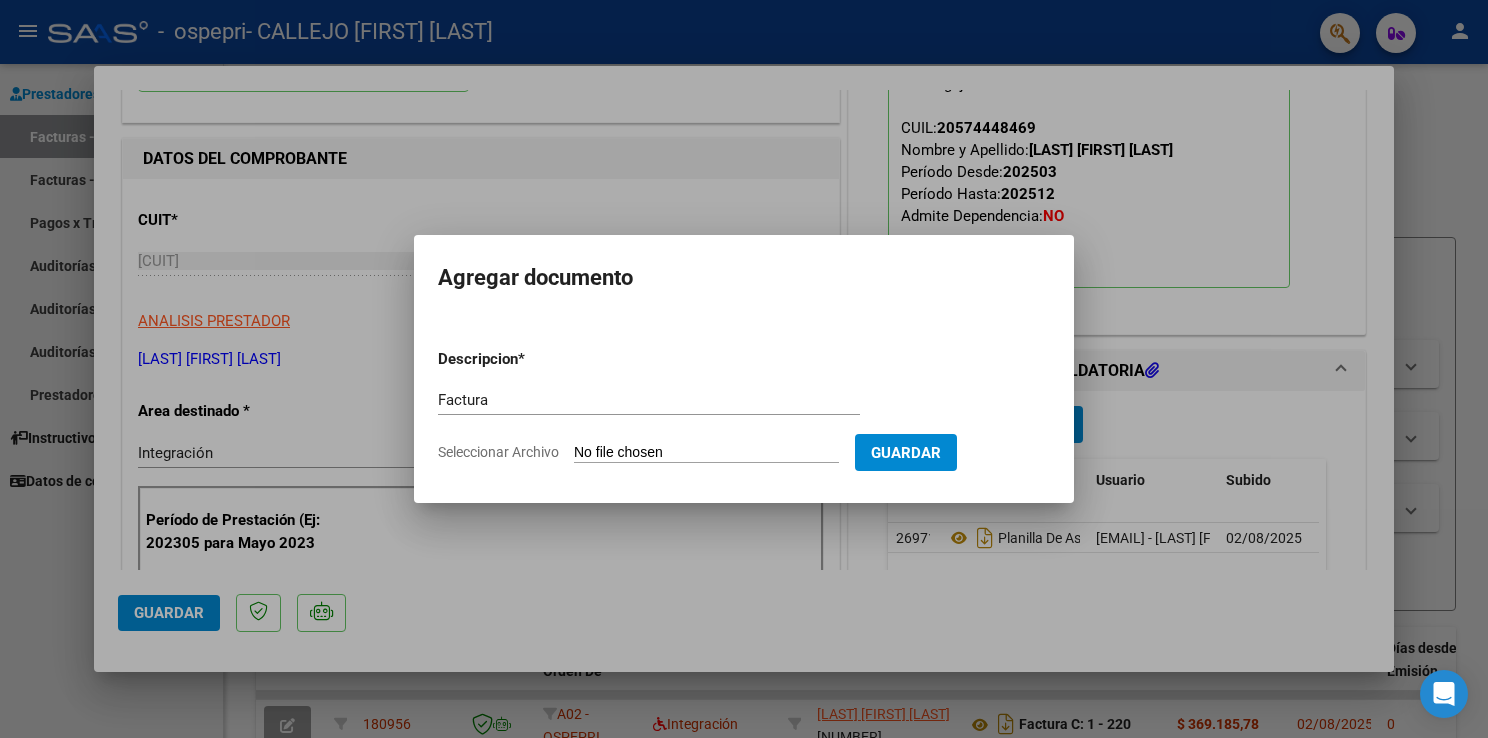 type on "C:\fakepath\[NUMBER]_[NUMBER]_[NUMBER]_[NUMBER].pdf" 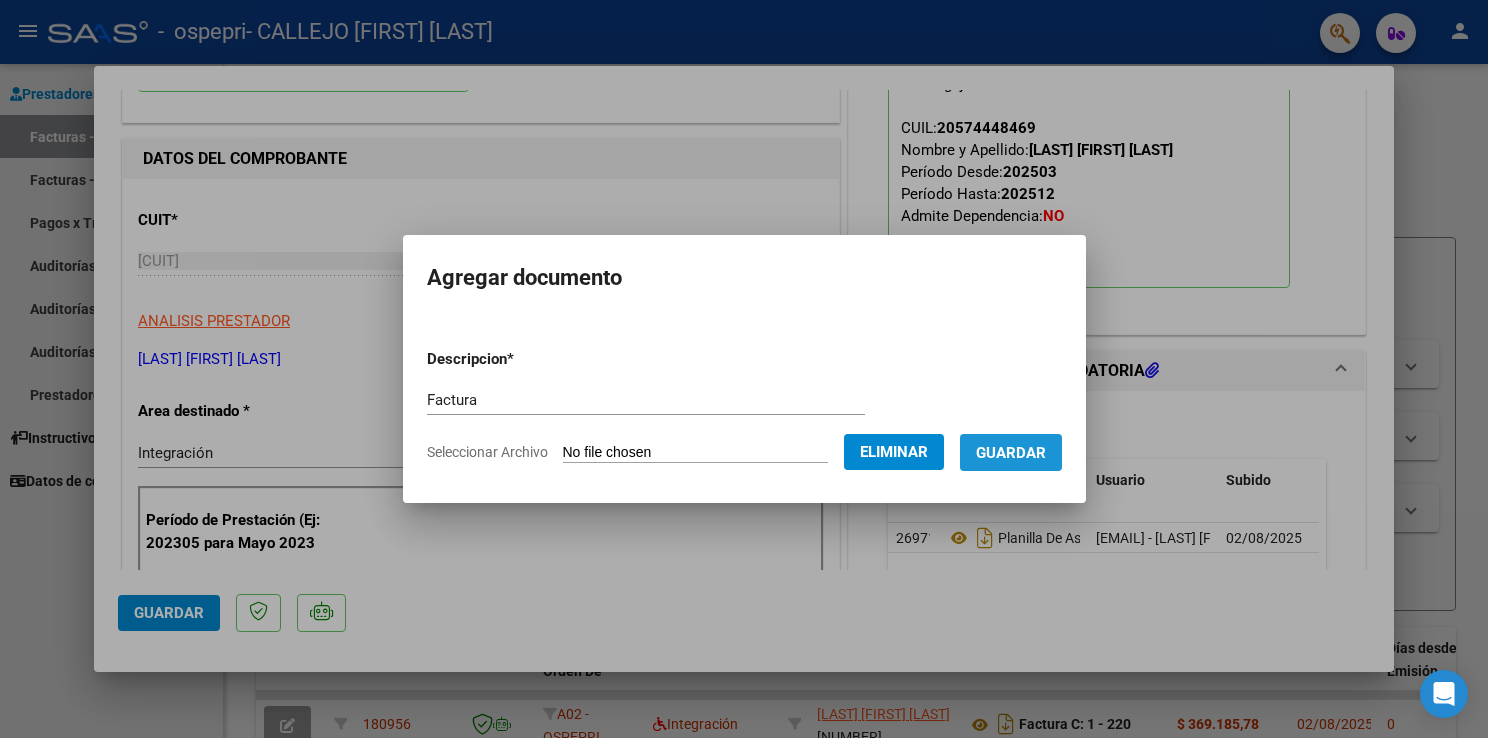 click on "Guardar" at bounding box center [1011, 453] 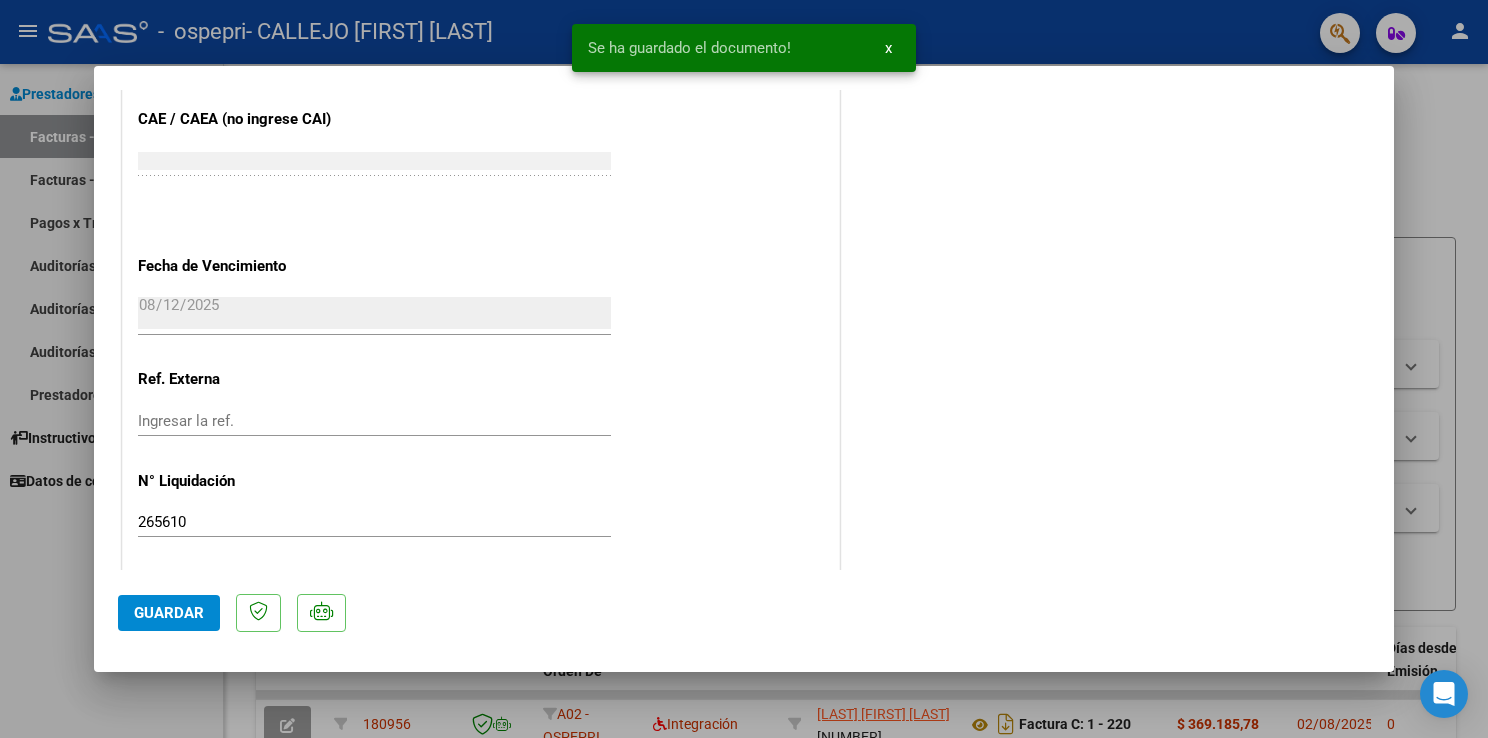 scroll, scrollTop: 1308, scrollLeft: 0, axis: vertical 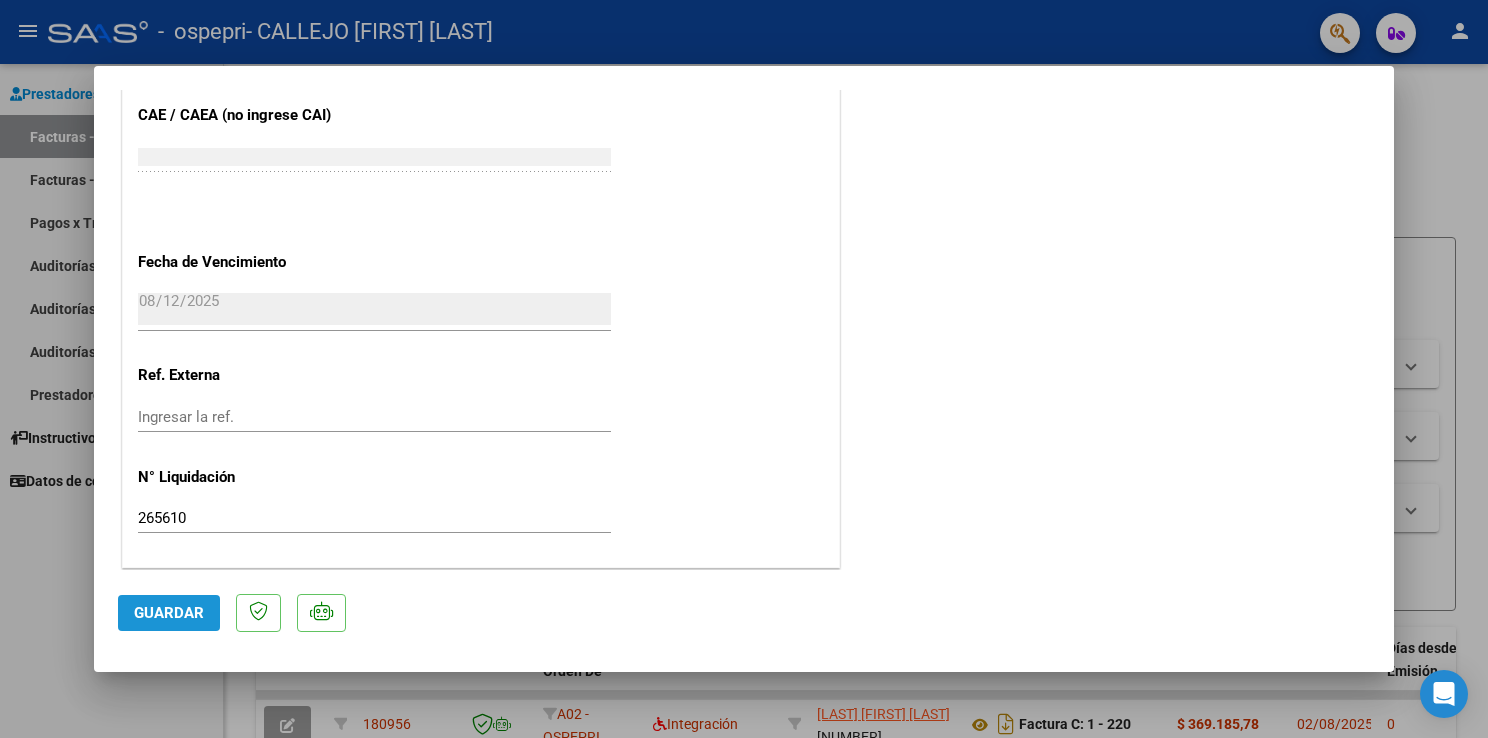 drag, startPoint x: 169, startPoint y: 606, endPoint x: 256, endPoint y: 686, distance: 118.19052 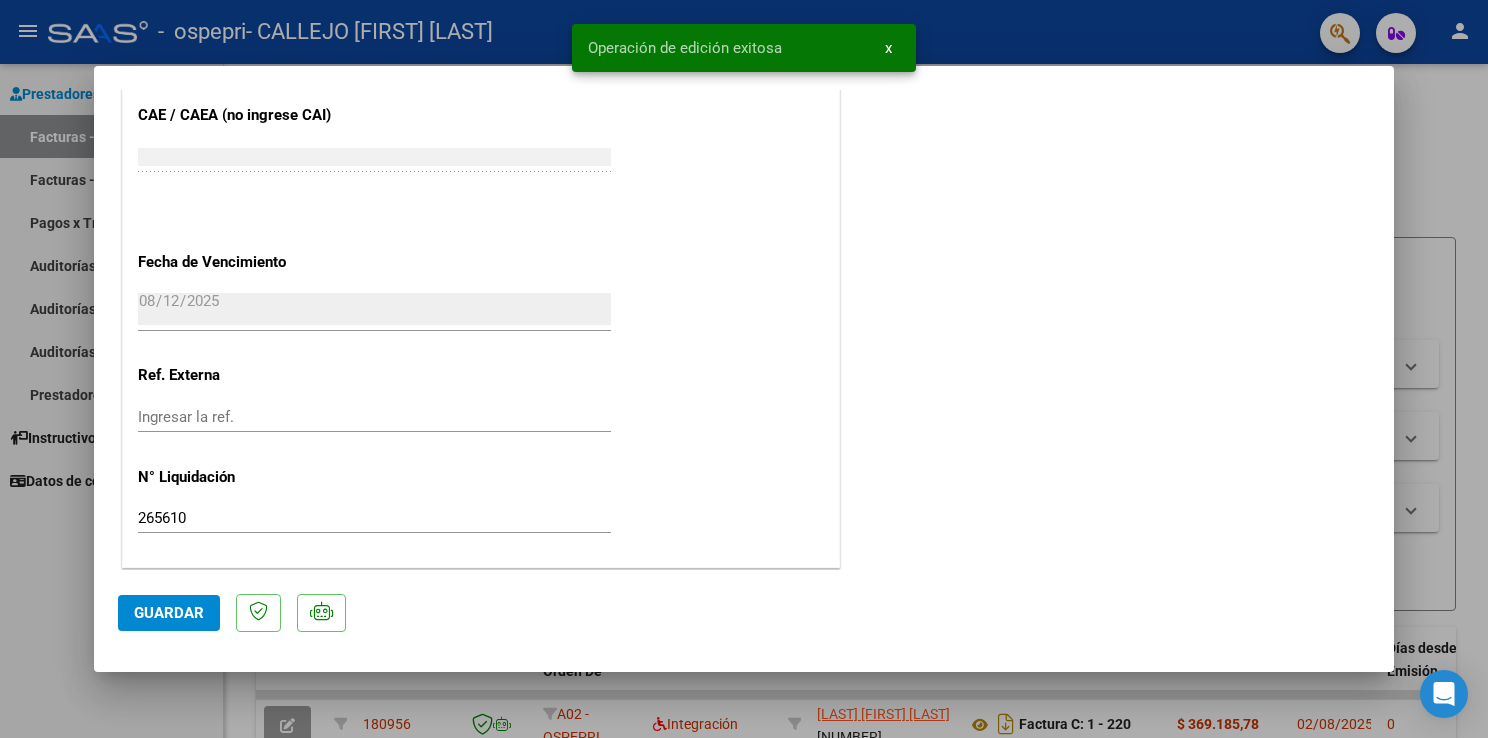 click at bounding box center (744, 369) 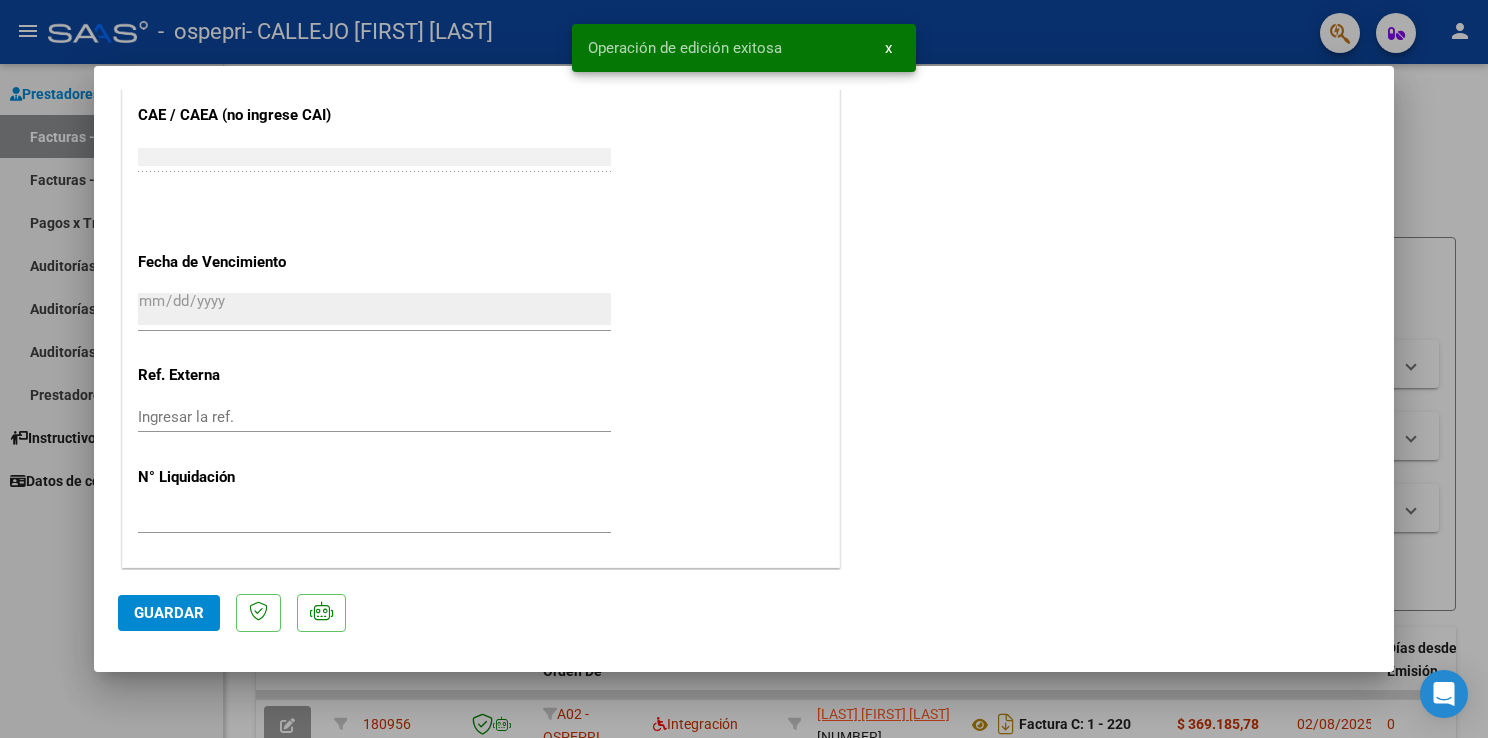 scroll, scrollTop: 1459, scrollLeft: 0, axis: vertical 